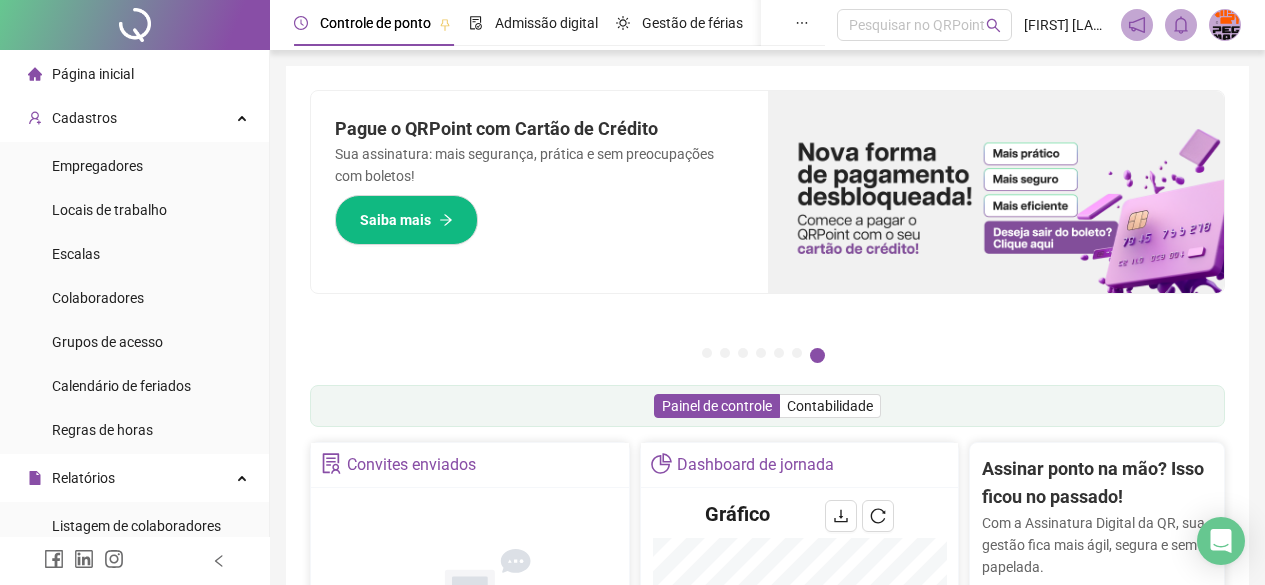 scroll, scrollTop: 0, scrollLeft: 0, axis: both 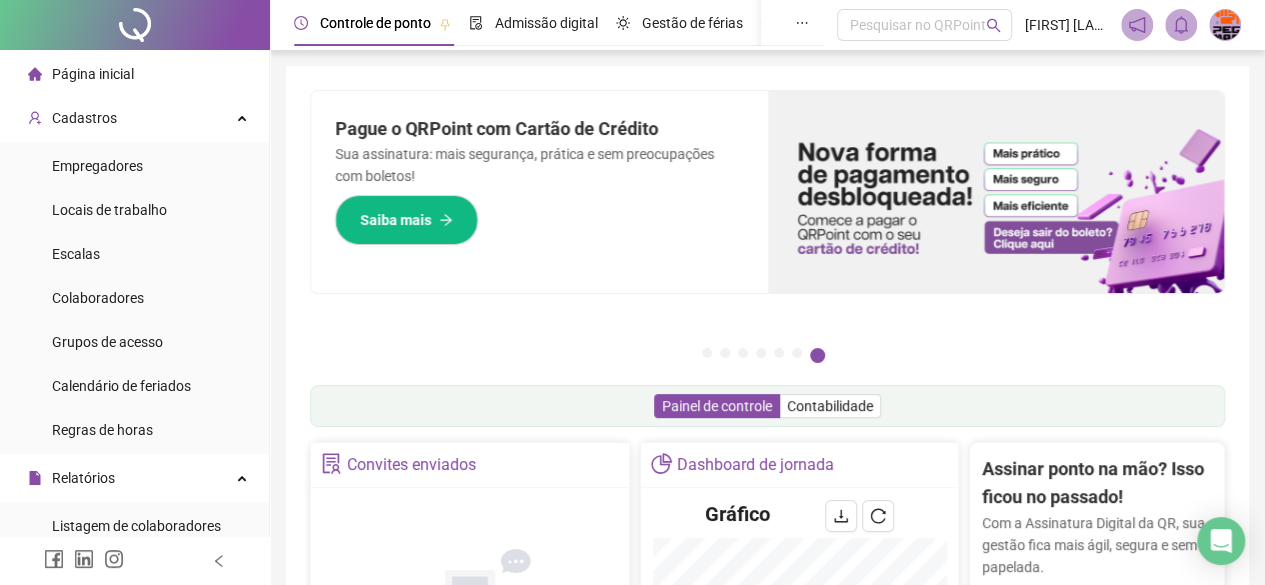 click at bounding box center (1225, 25) 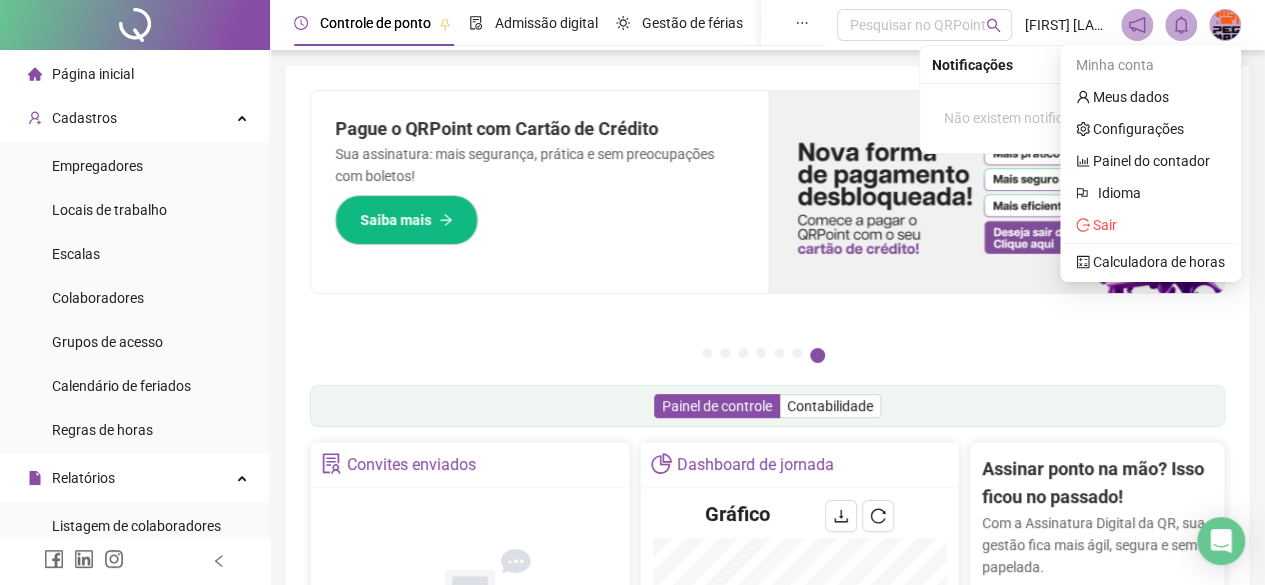 click 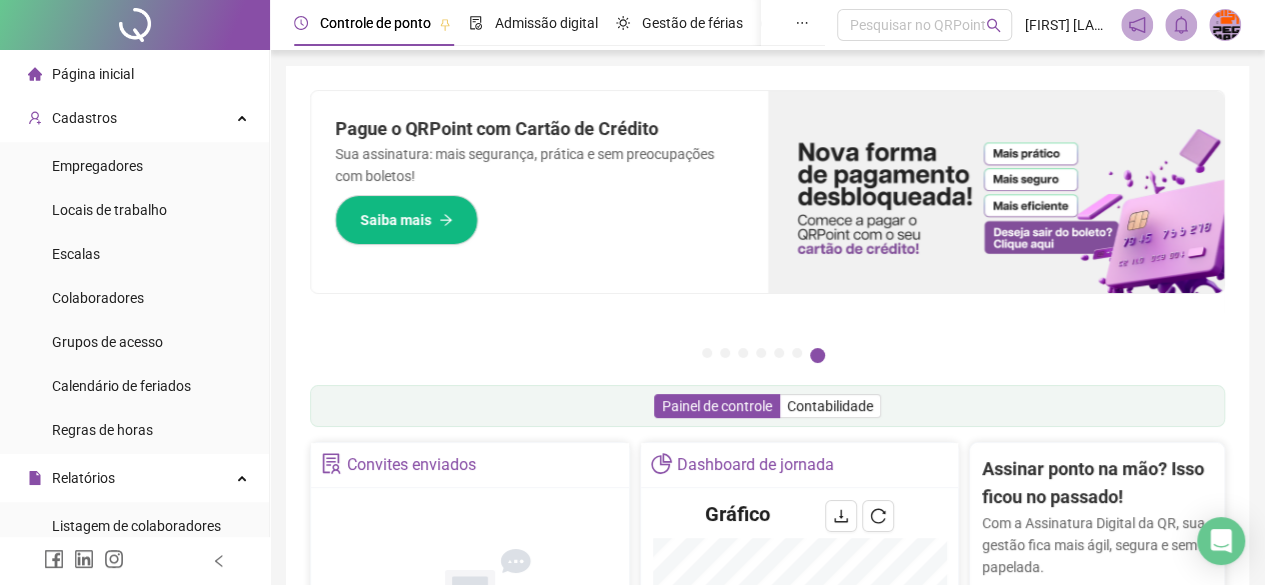 click 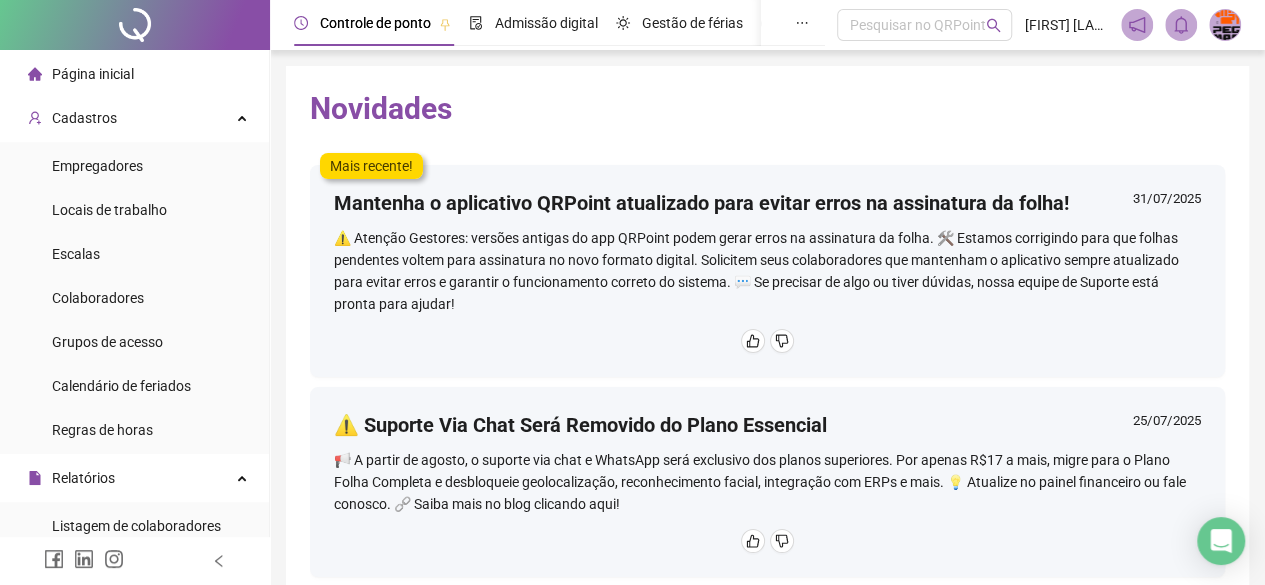 click at bounding box center (1225, 25) 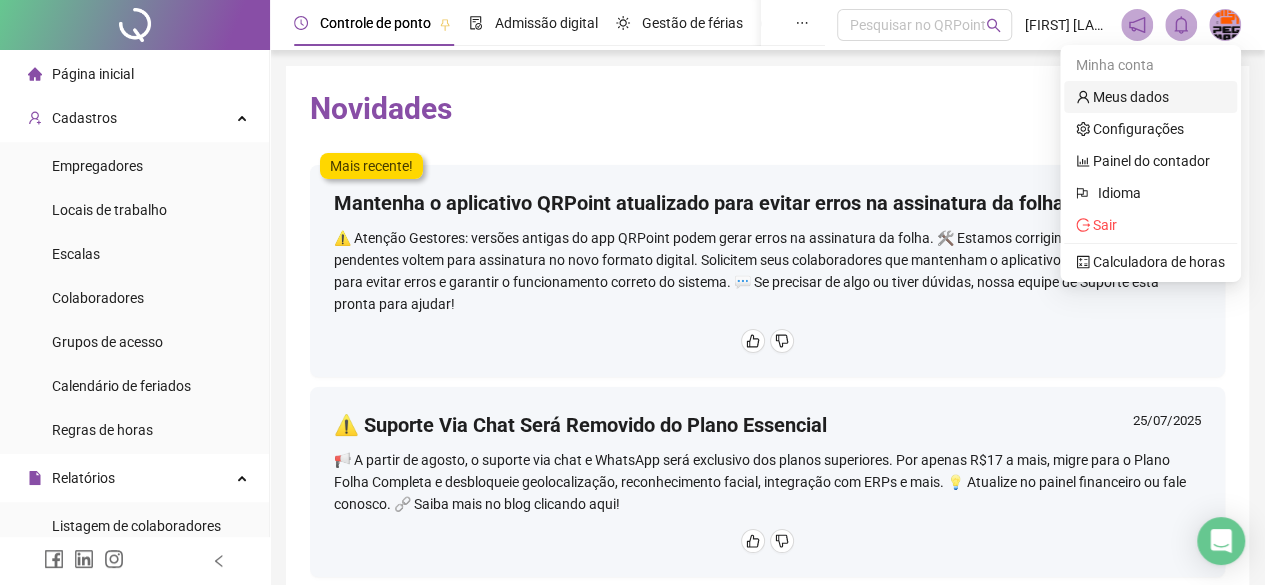 click on "Meus dados" at bounding box center [1122, 97] 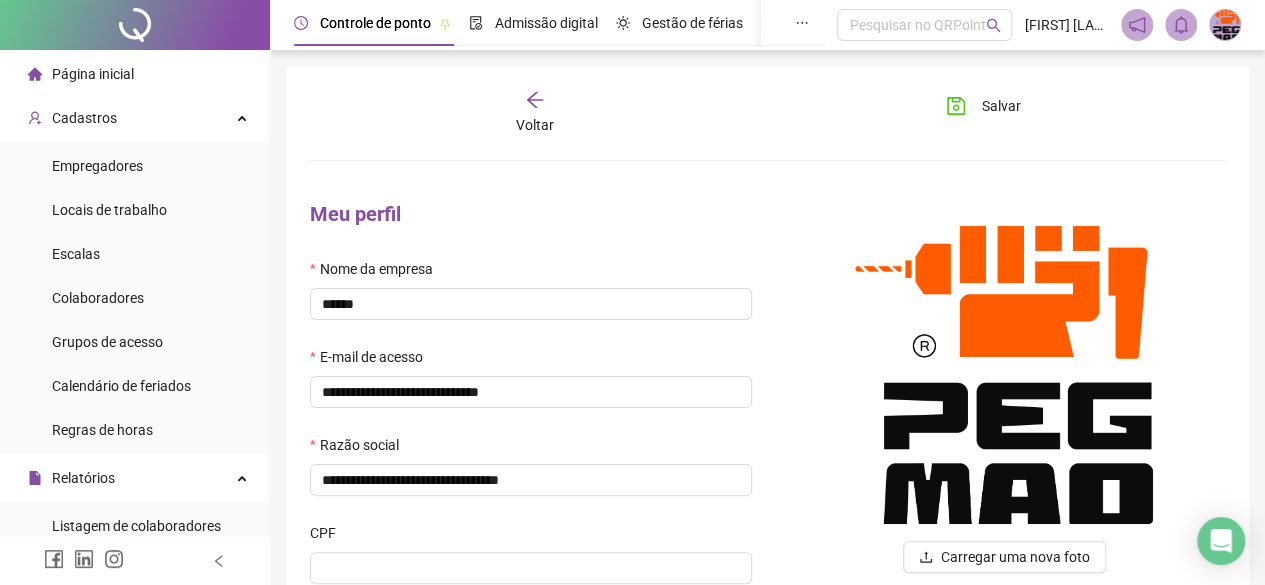 type on "*********" 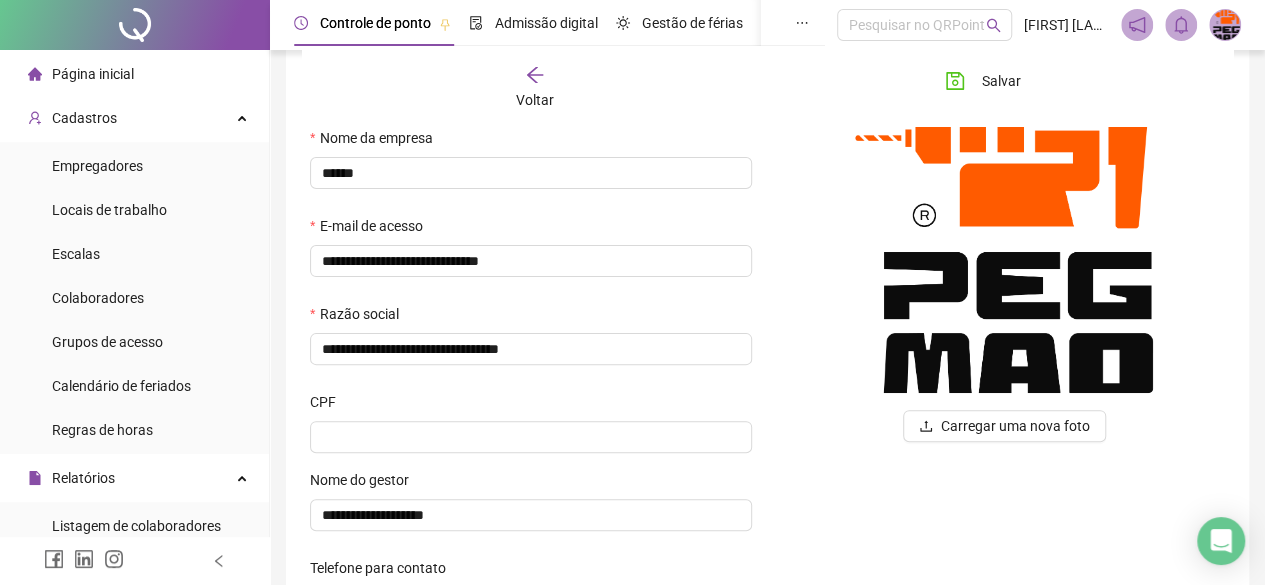 scroll, scrollTop: 122, scrollLeft: 0, axis: vertical 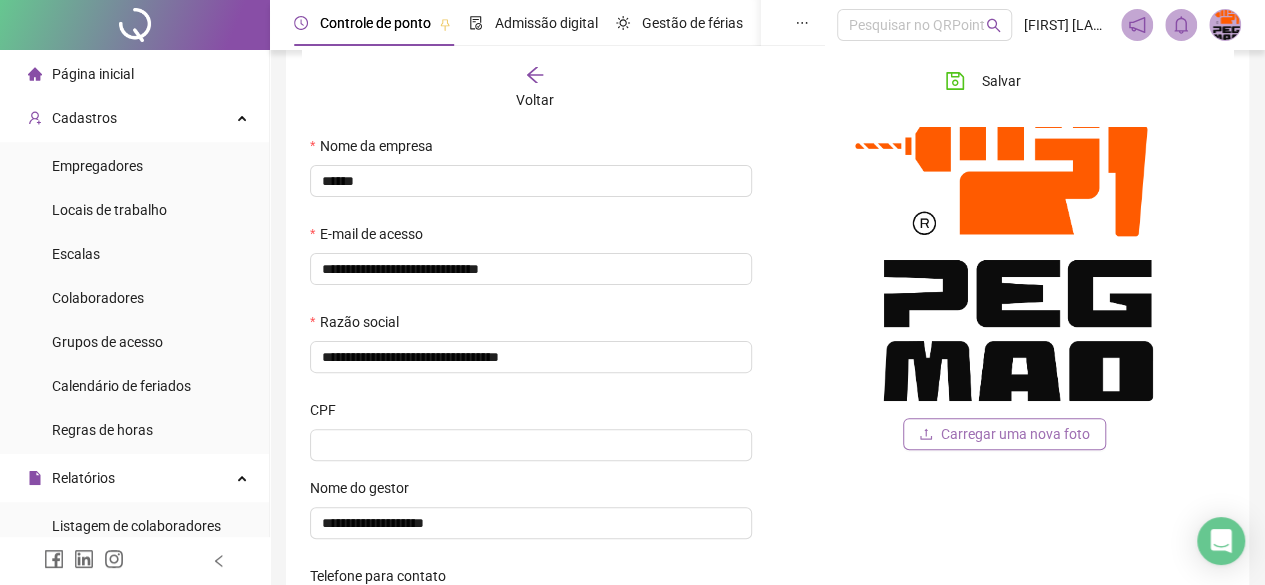 click on "Carregar uma nova foto" at bounding box center [1015, 434] 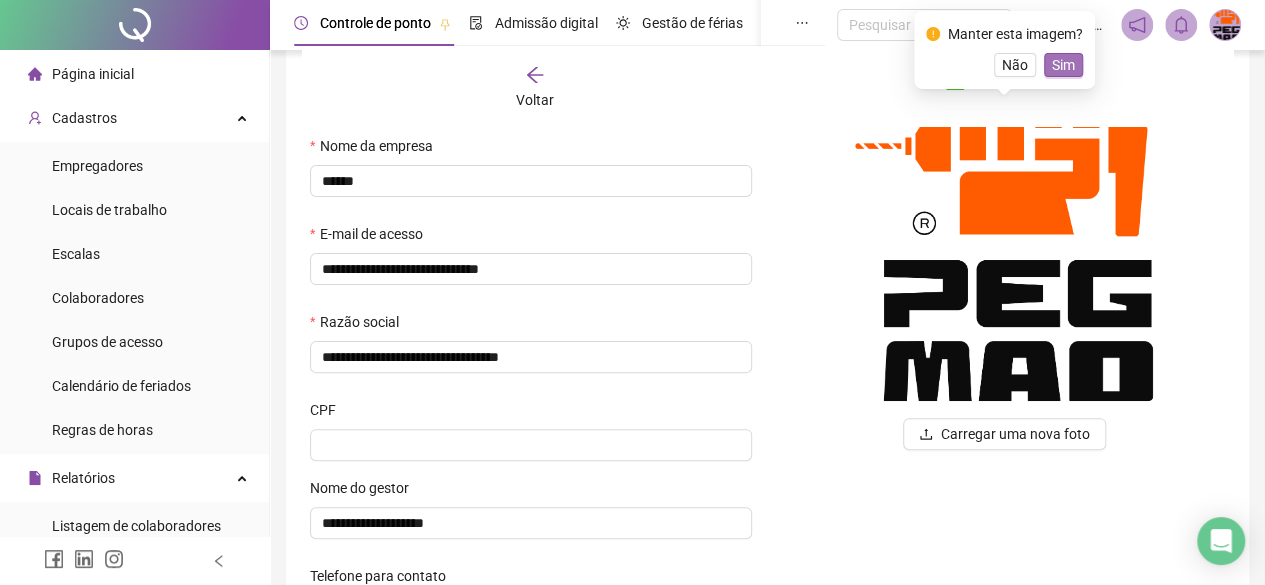 click on "Sim" at bounding box center [1063, 65] 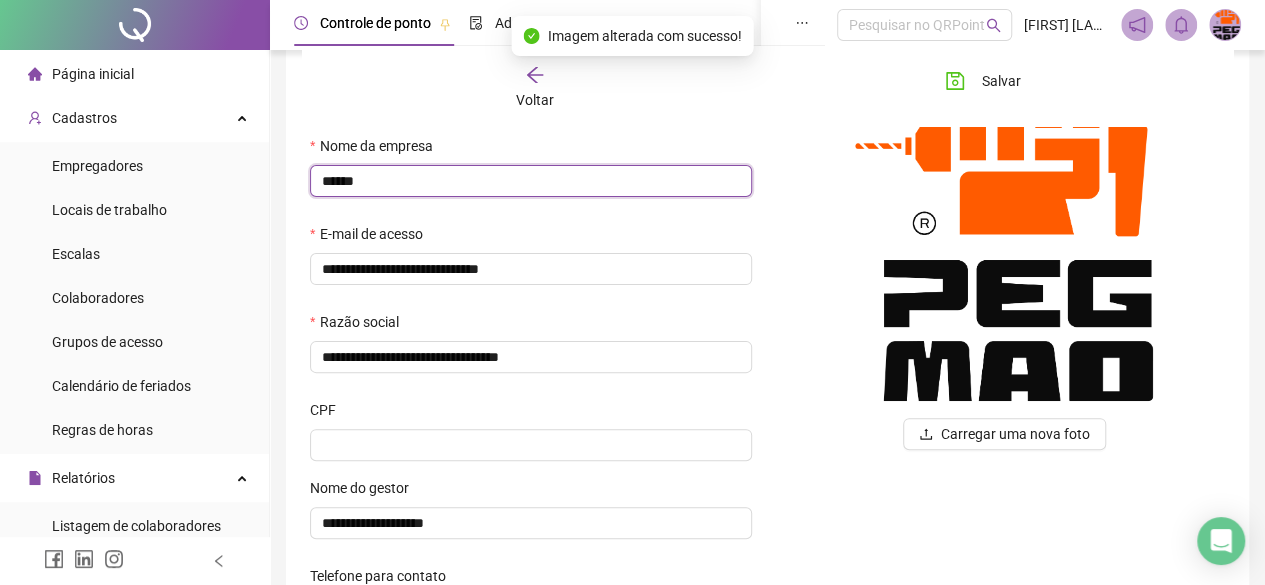 click on "******" at bounding box center (531, 181) 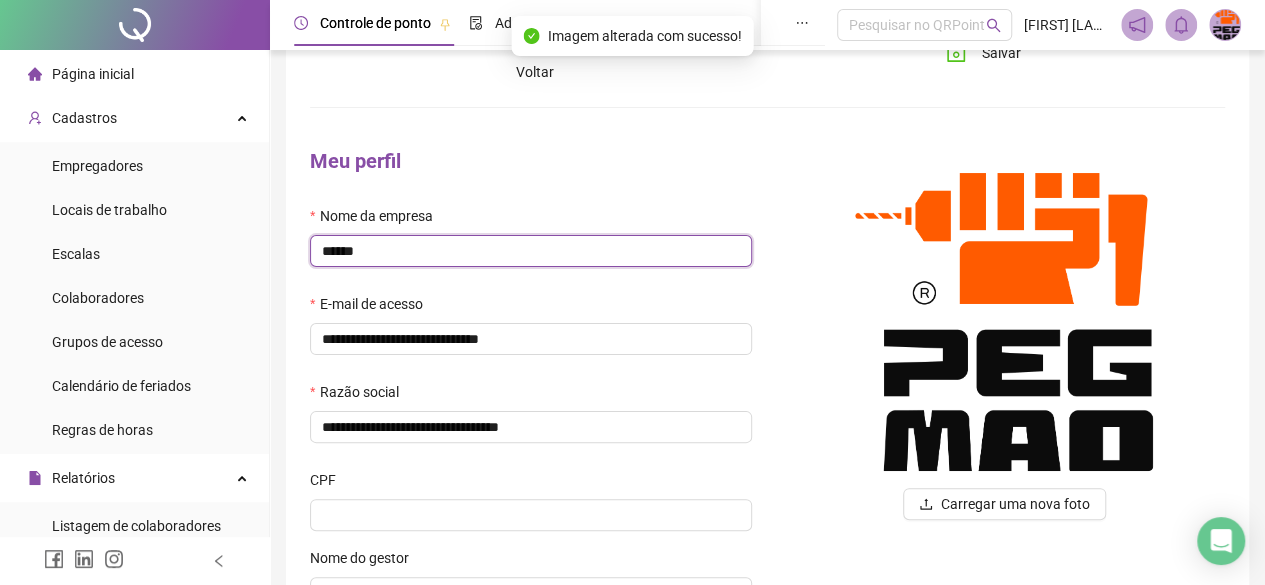 scroll, scrollTop: 0, scrollLeft: 0, axis: both 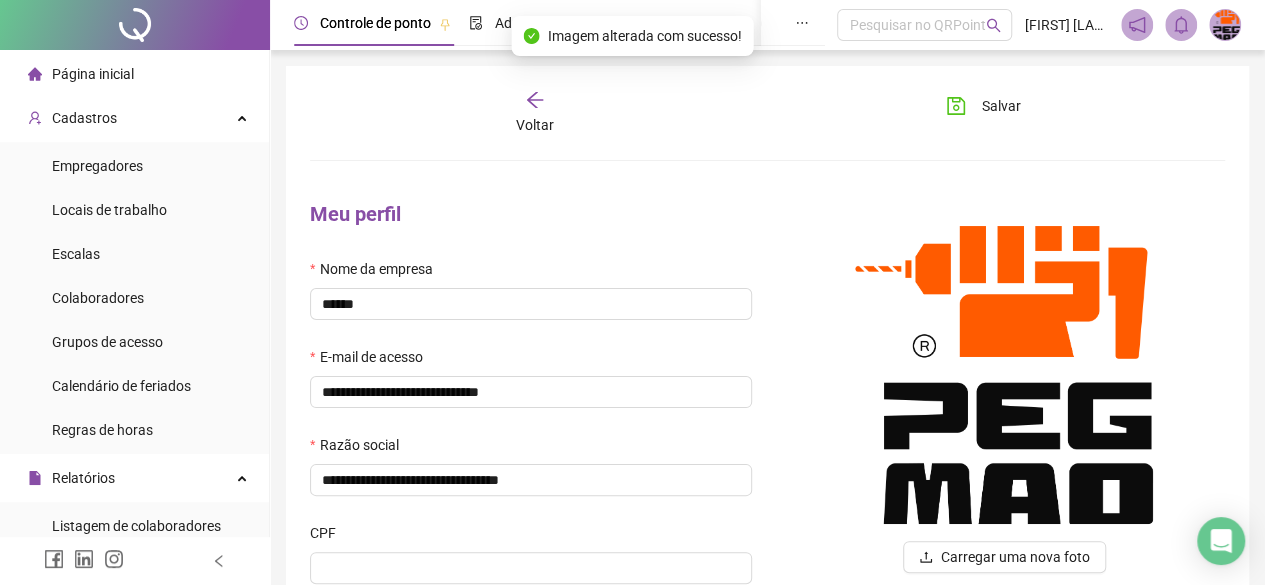 click on "**********" at bounding box center [767, 694] 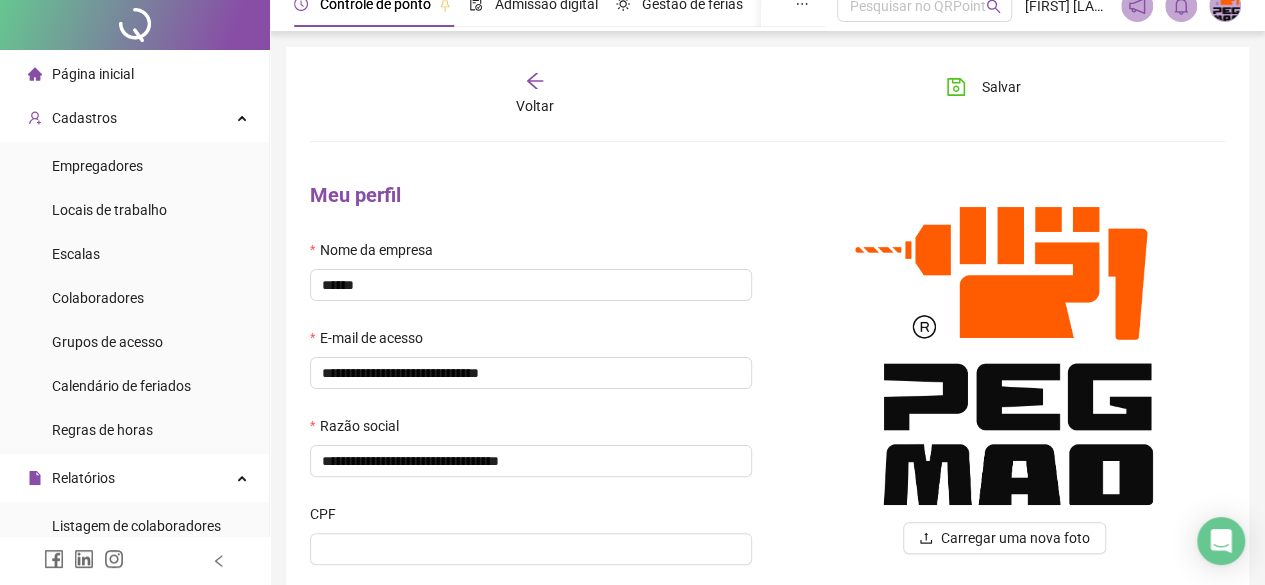 scroll, scrollTop: 0, scrollLeft: 0, axis: both 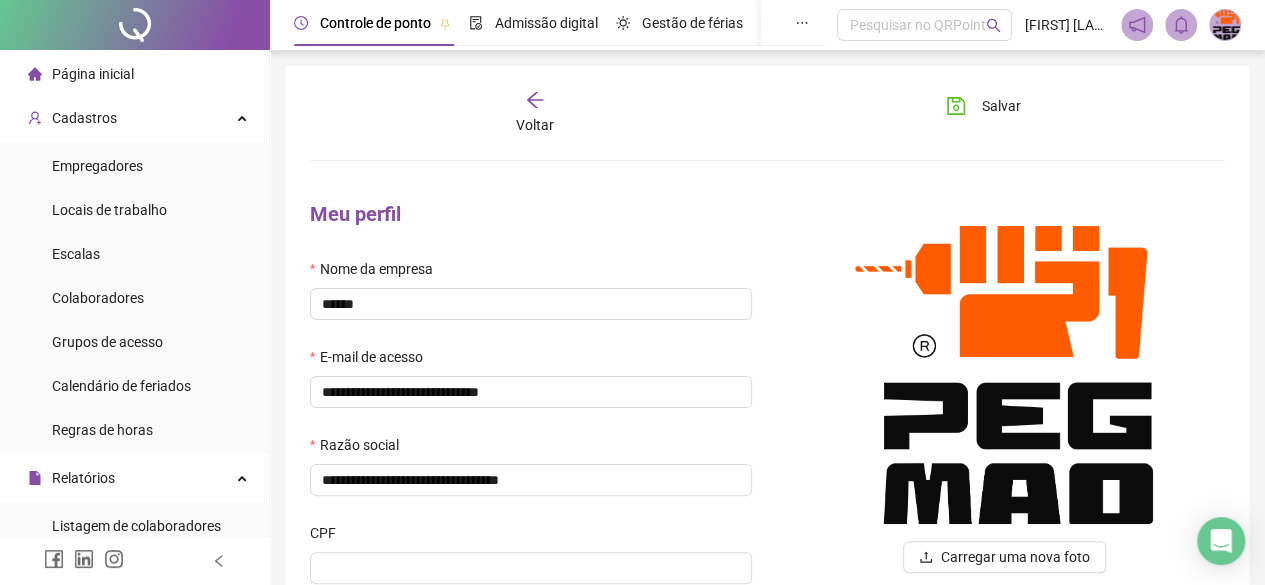 click on "Voltar" at bounding box center [534, 113] 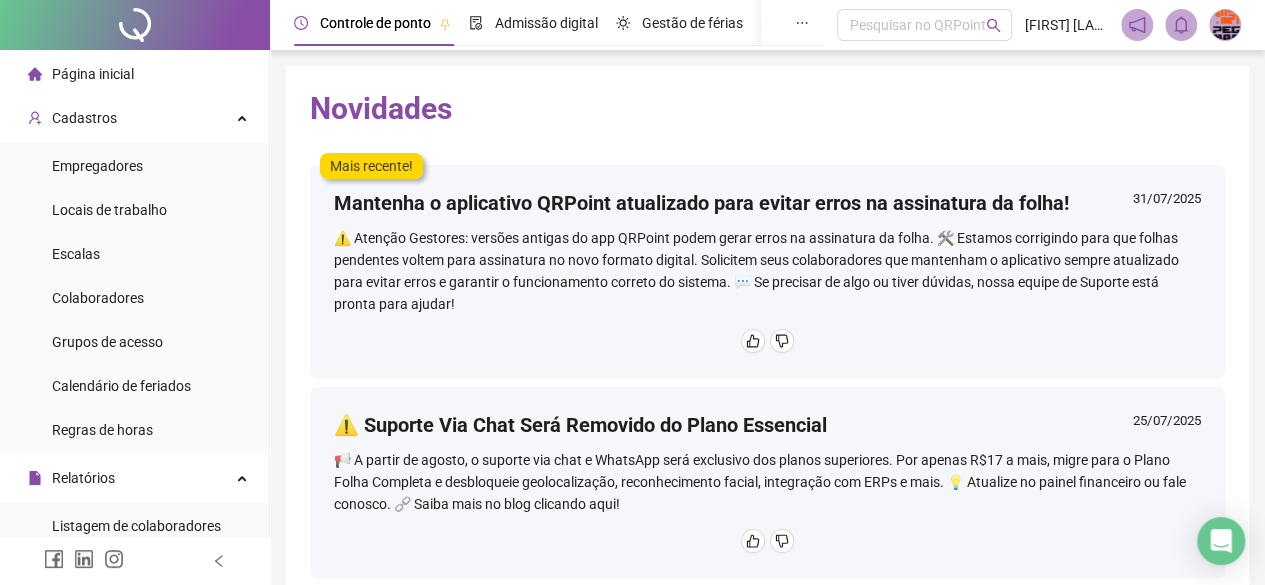 click on "Página inicial" at bounding box center [93, 74] 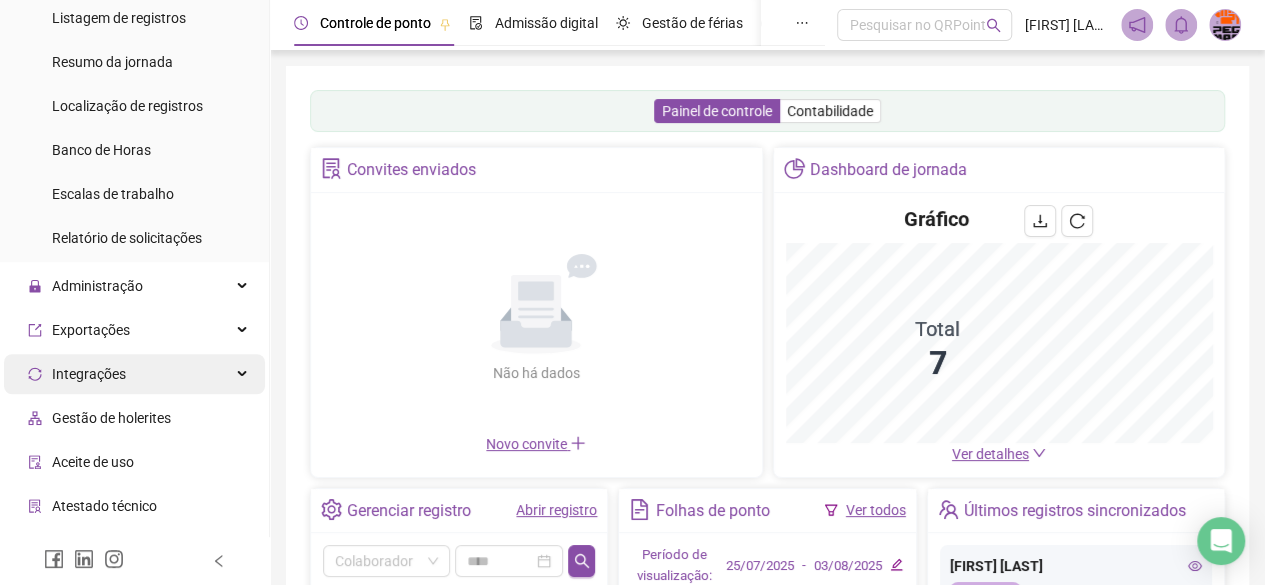 scroll, scrollTop: 716, scrollLeft: 0, axis: vertical 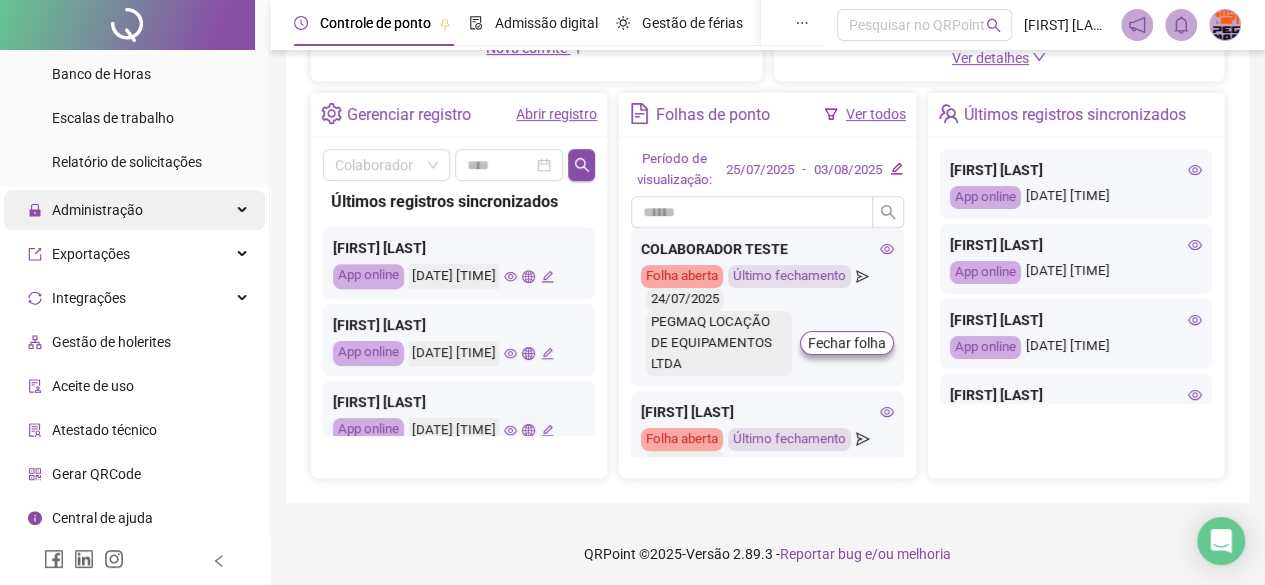 click on "Administração" at bounding box center [97, 210] 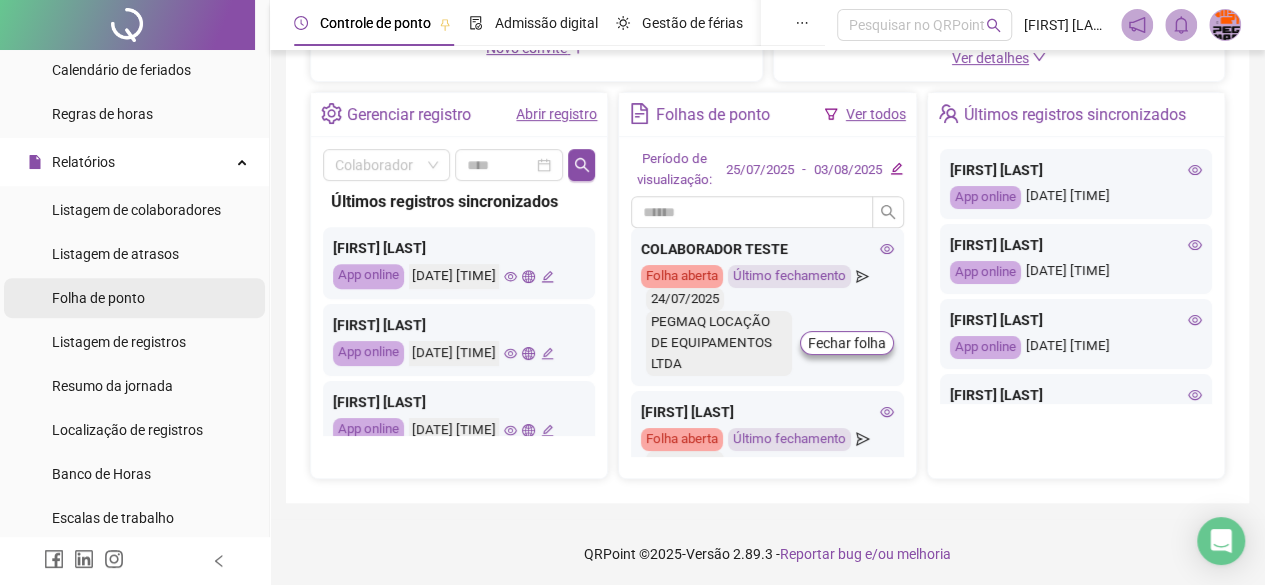 scroll, scrollTop: 0, scrollLeft: 0, axis: both 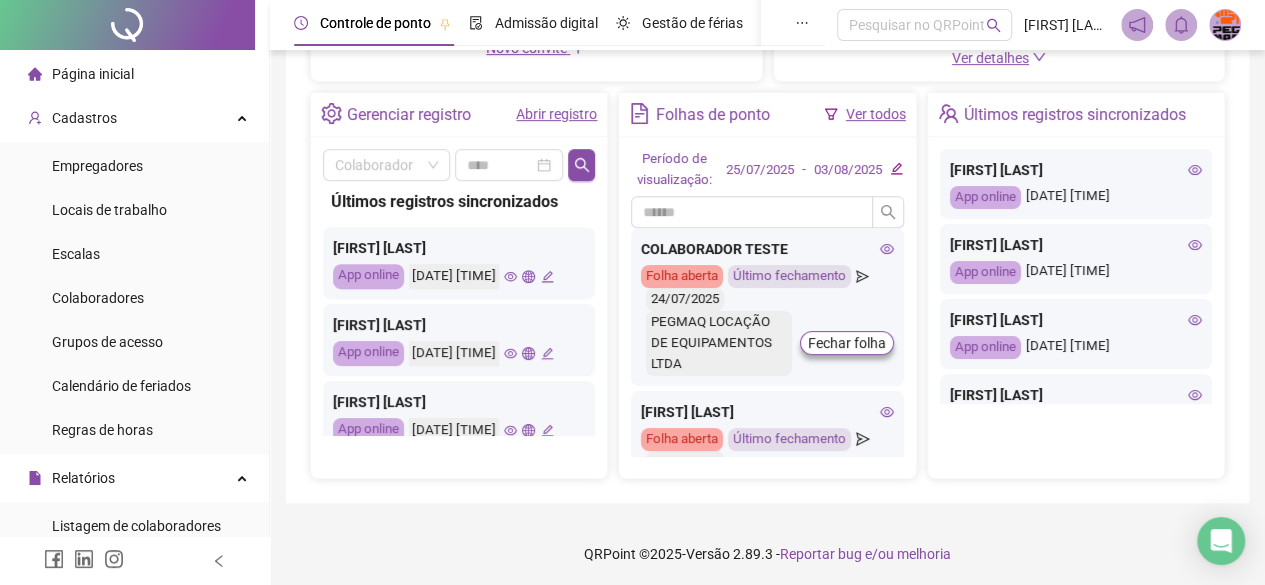 click on "Página inicial" at bounding box center (93, 74) 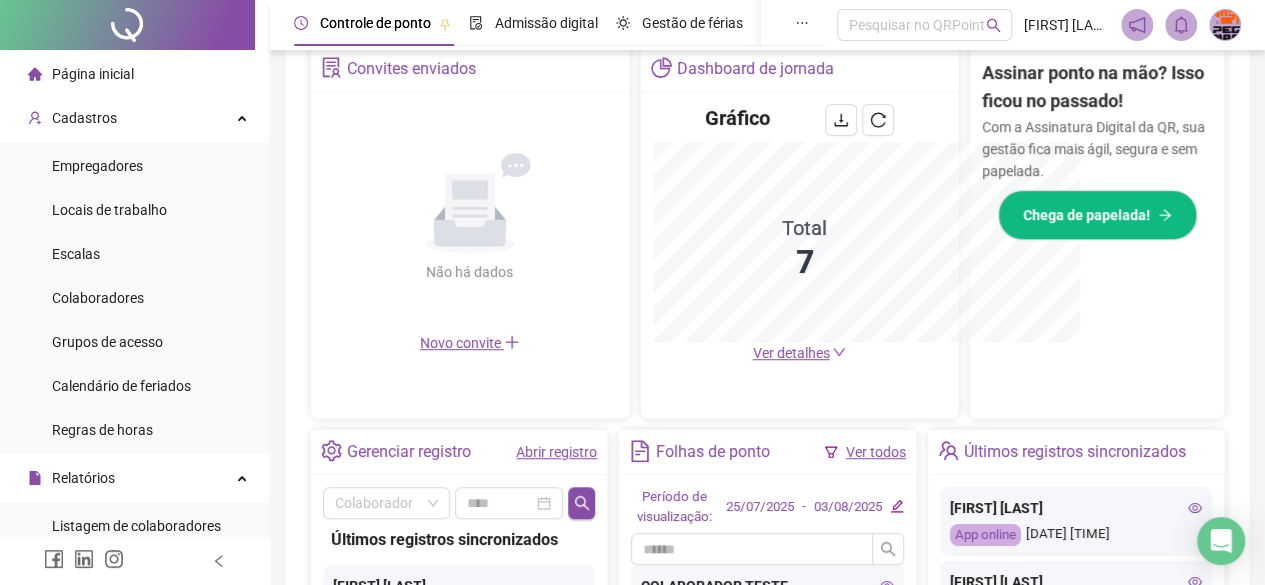 scroll, scrollTop: 691, scrollLeft: 0, axis: vertical 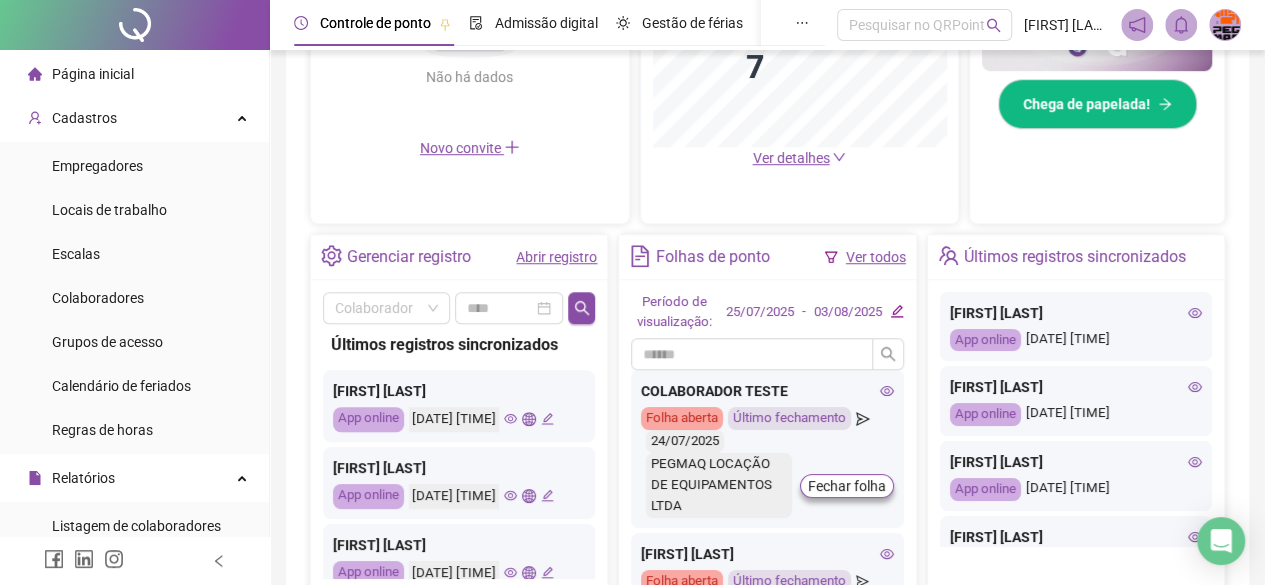 click on "Página inicial" at bounding box center (93, 74) 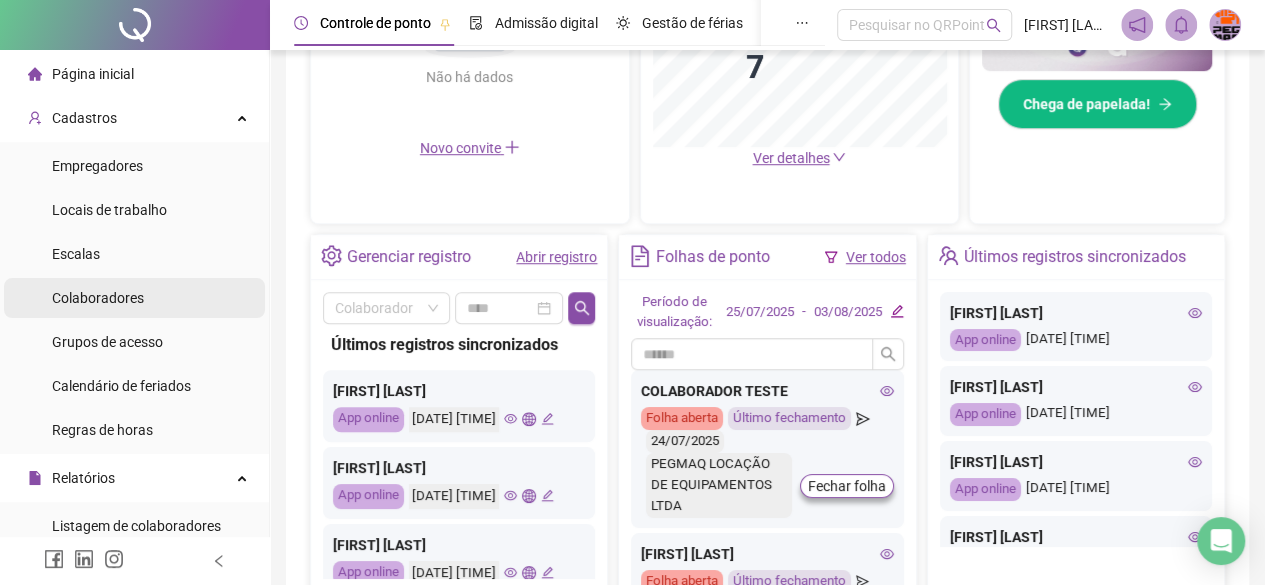 click on "Colaboradores" at bounding box center (98, 298) 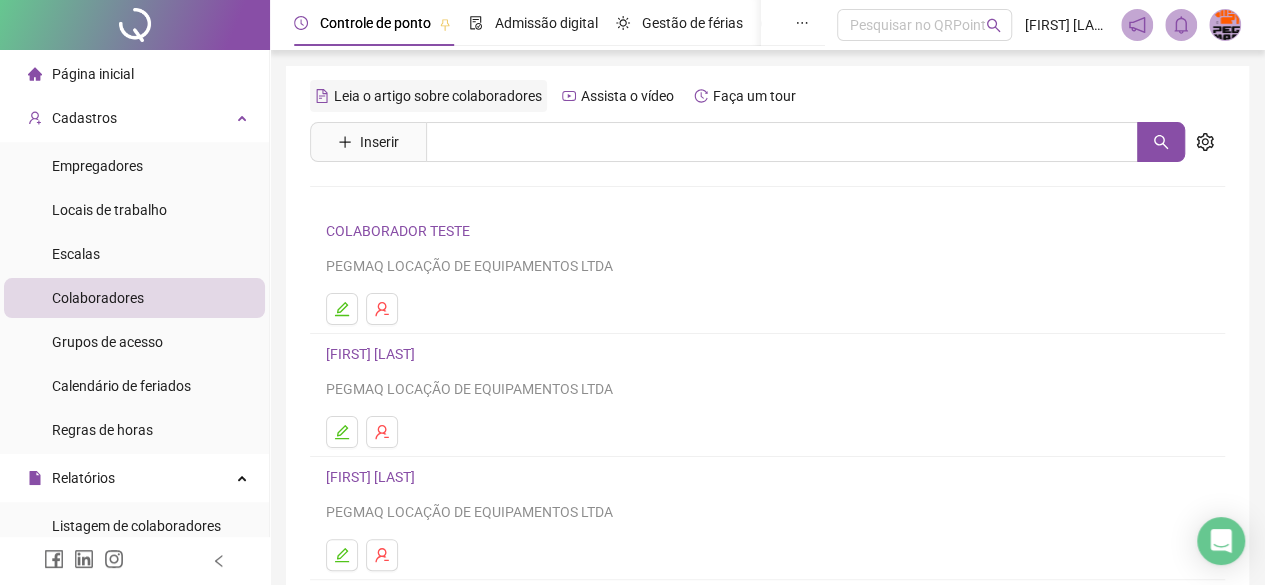 click on "Leia o artigo sobre colaboradores" at bounding box center [438, 96] 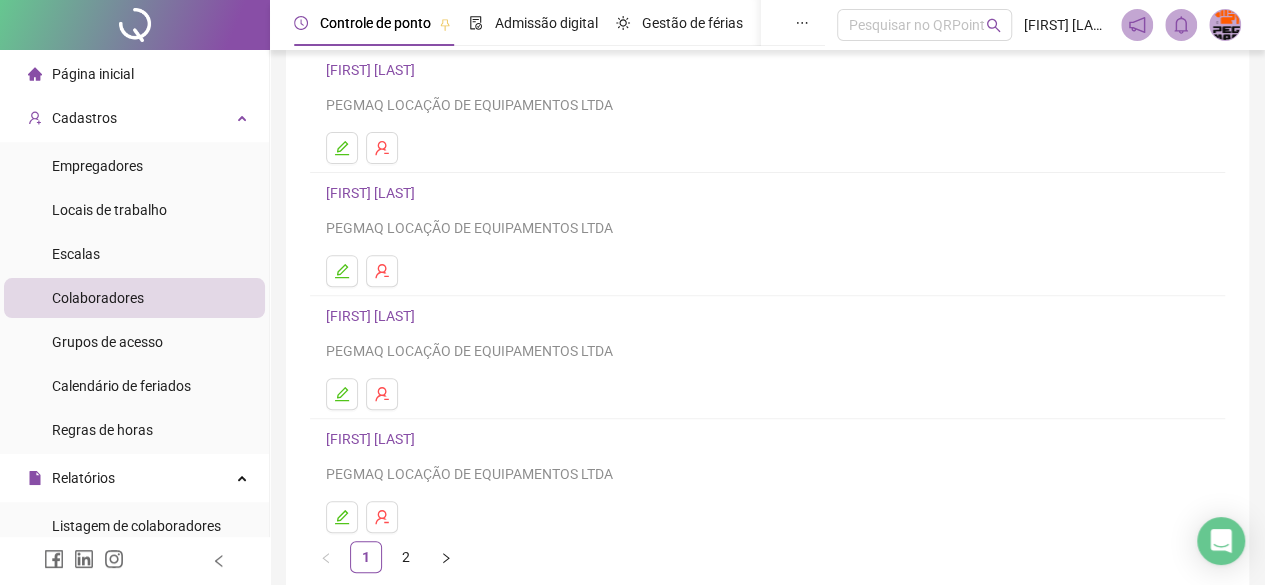 scroll, scrollTop: 300, scrollLeft: 0, axis: vertical 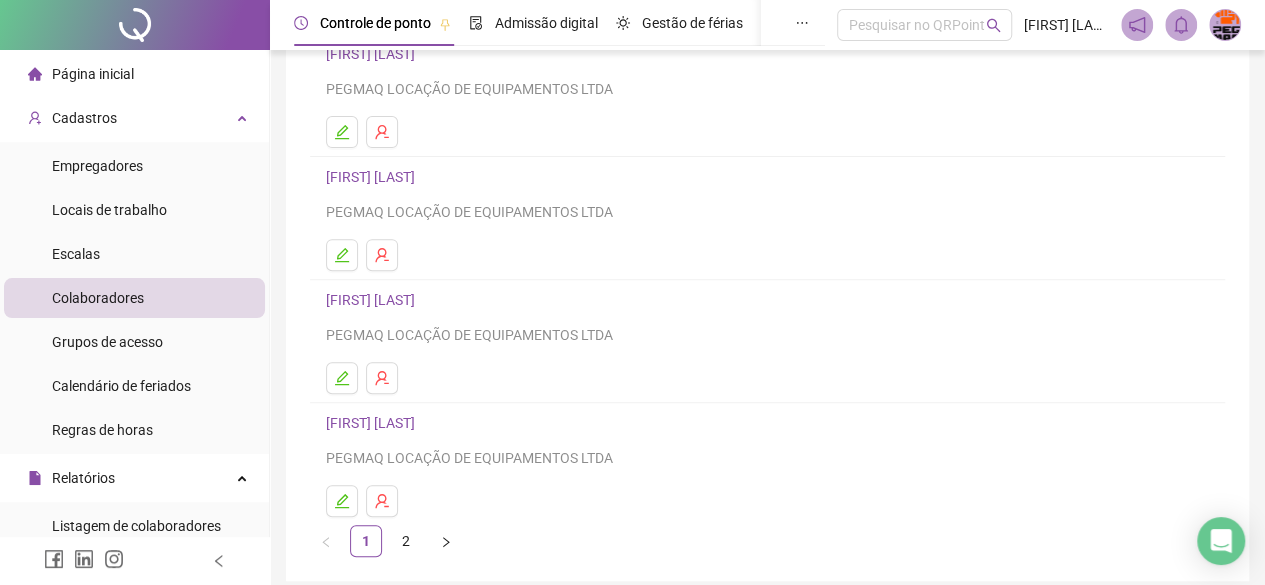 click on "[FIRST] [LAST]" at bounding box center [373, 423] 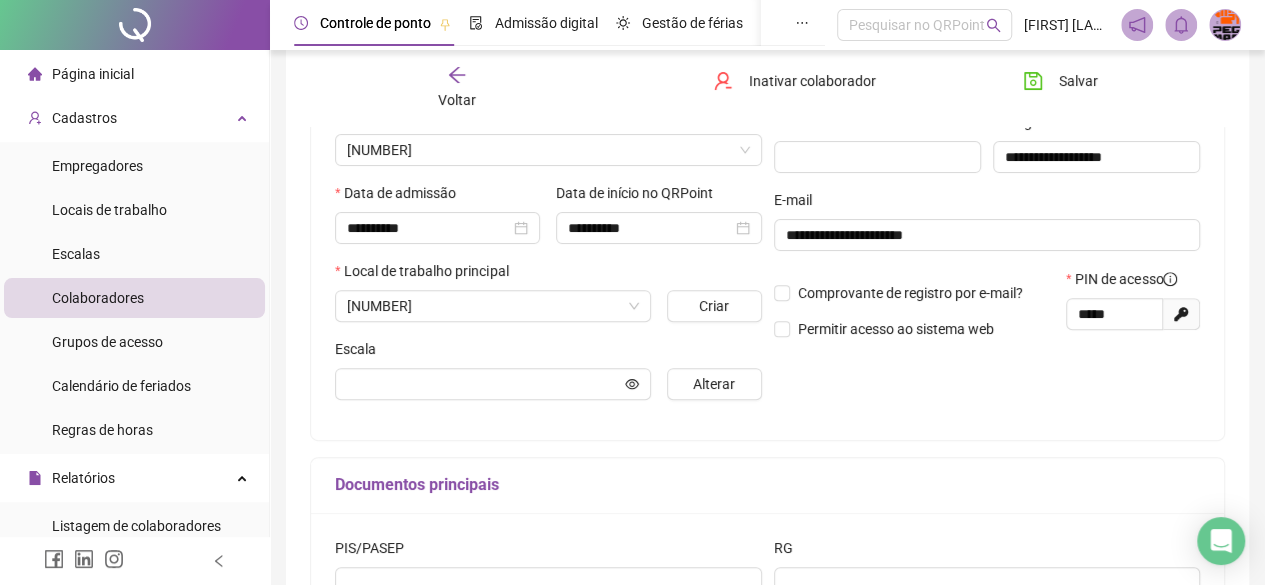 scroll, scrollTop: 310, scrollLeft: 0, axis: vertical 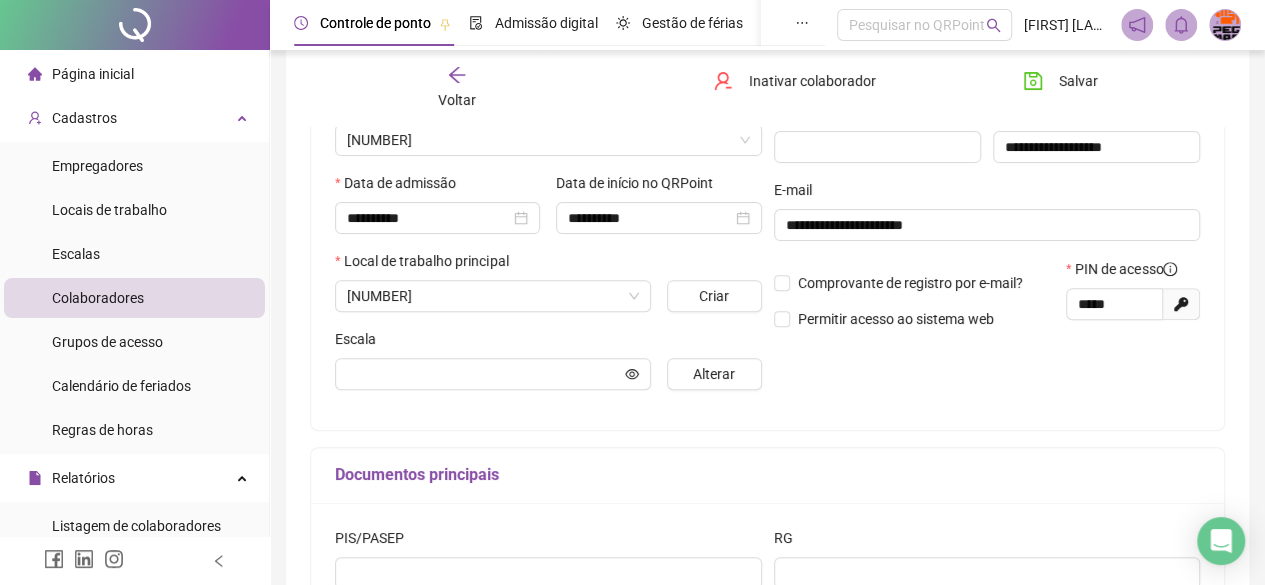 type on "**********" 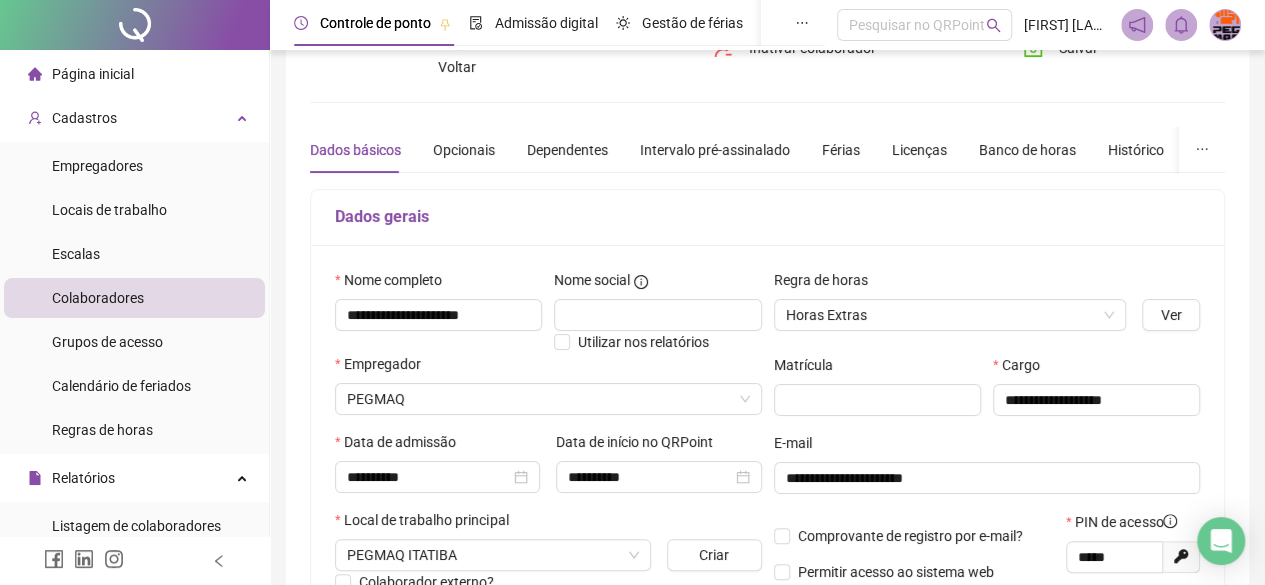 scroll, scrollTop: 0, scrollLeft: 0, axis: both 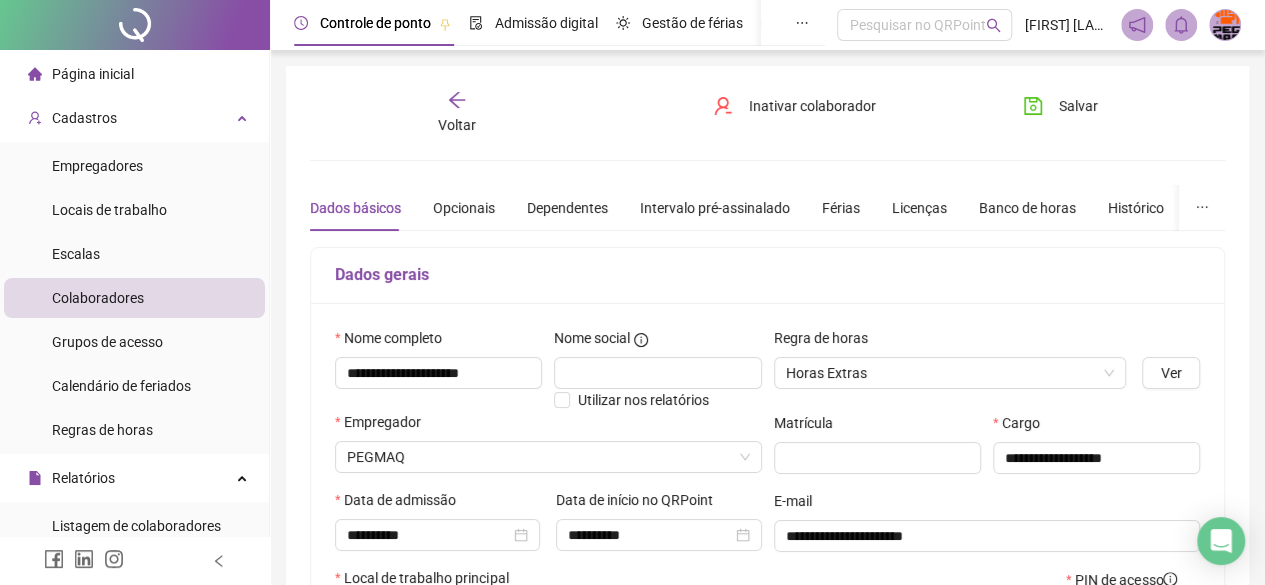 click 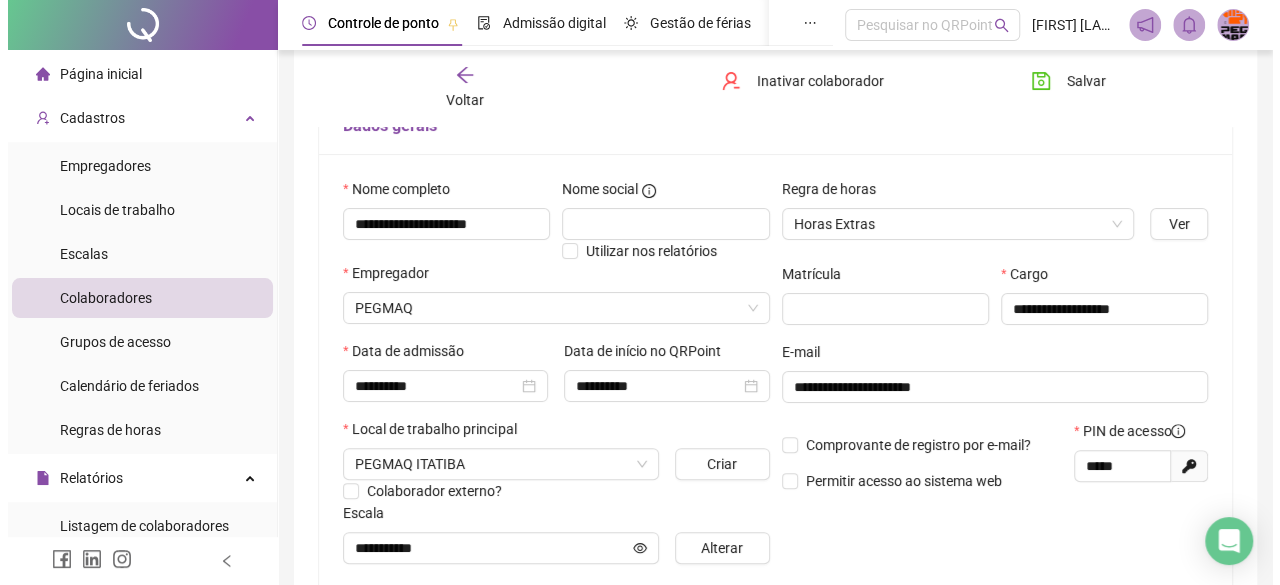 scroll, scrollTop: 0, scrollLeft: 0, axis: both 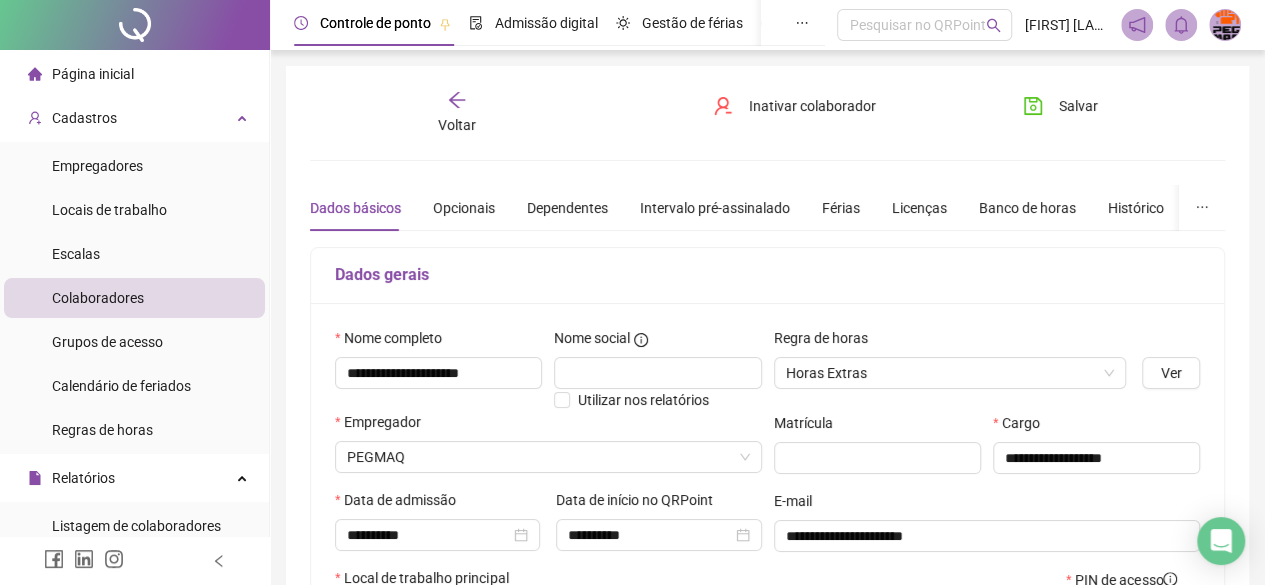 click 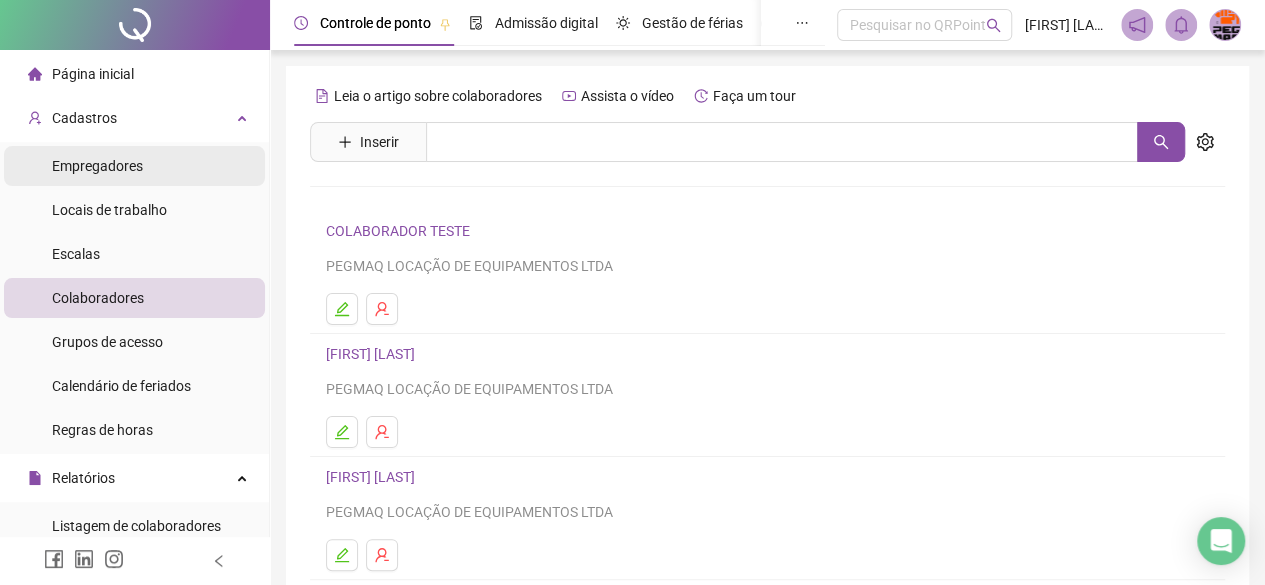 click on "Empregadores" at bounding box center [97, 166] 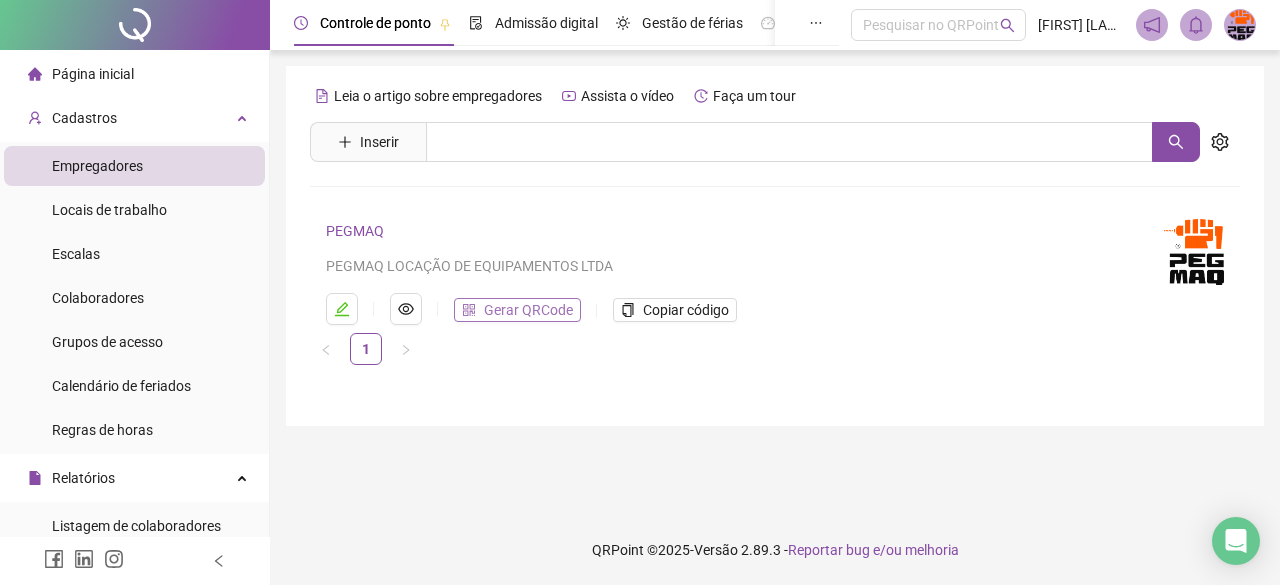 click on "Gerar QRCode" at bounding box center [528, 310] 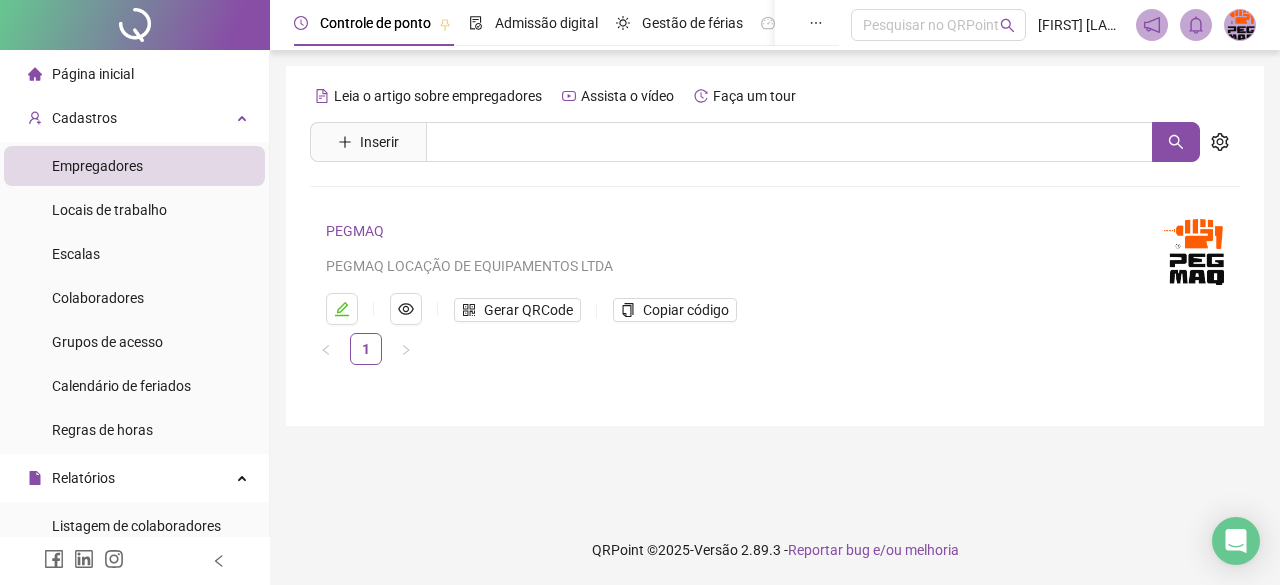 click on "Empregadores" at bounding box center (97, 166) 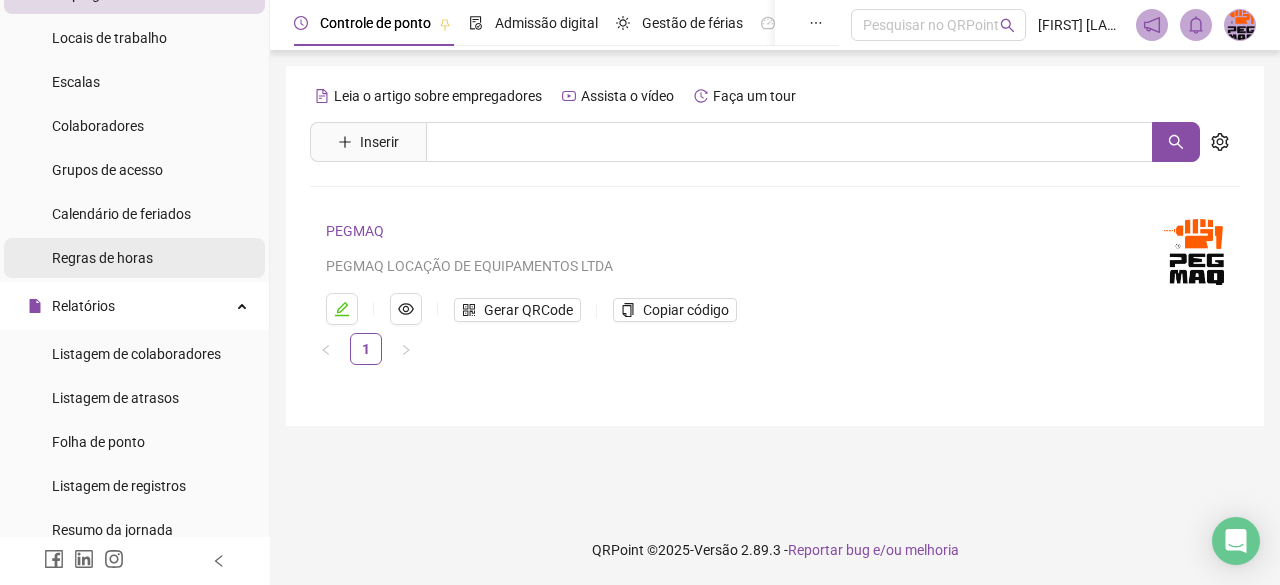 scroll, scrollTop: 300, scrollLeft: 0, axis: vertical 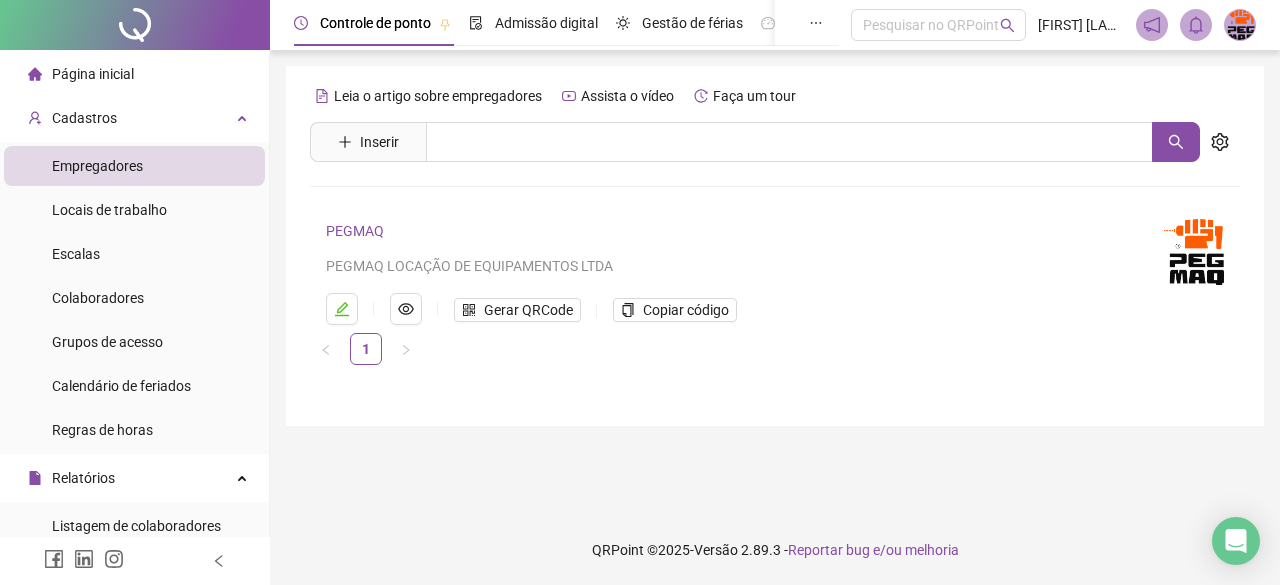 click on "Página inicial" at bounding box center [93, 74] 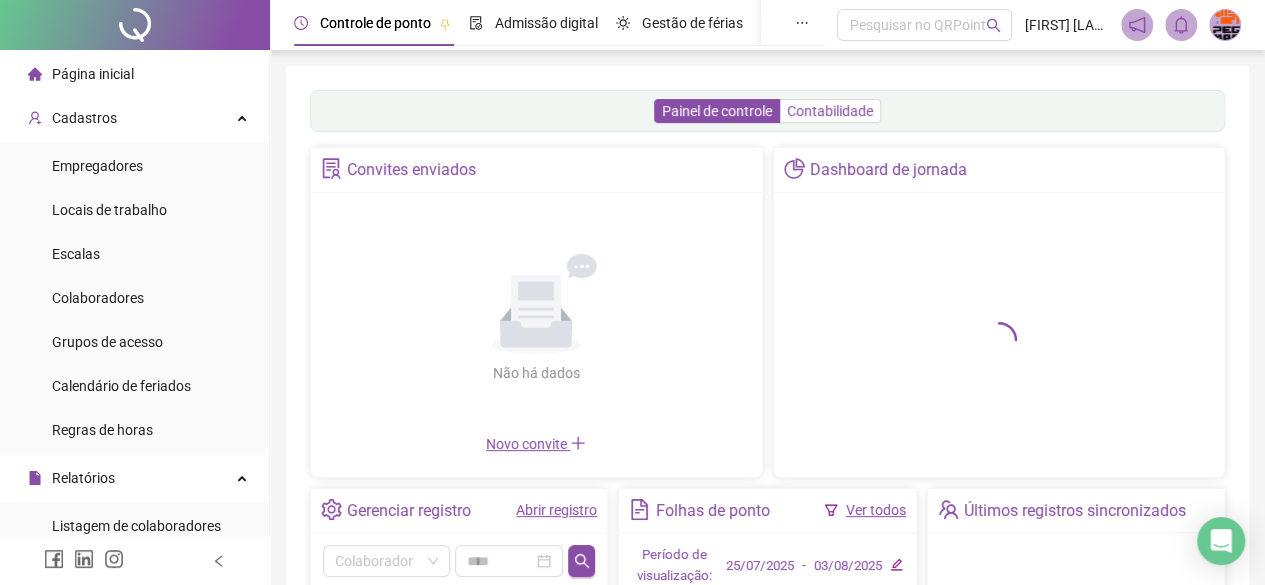 click on "Contabilidade" at bounding box center [830, 111] 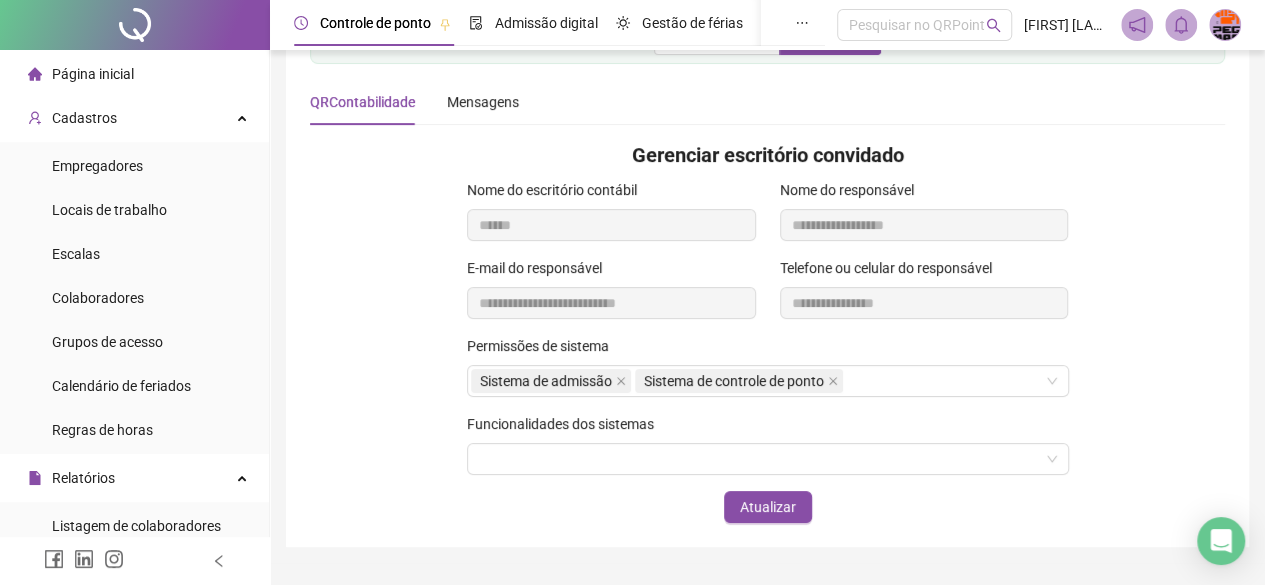 scroll, scrollTop: 100, scrollLeft: 0, axis: vertical 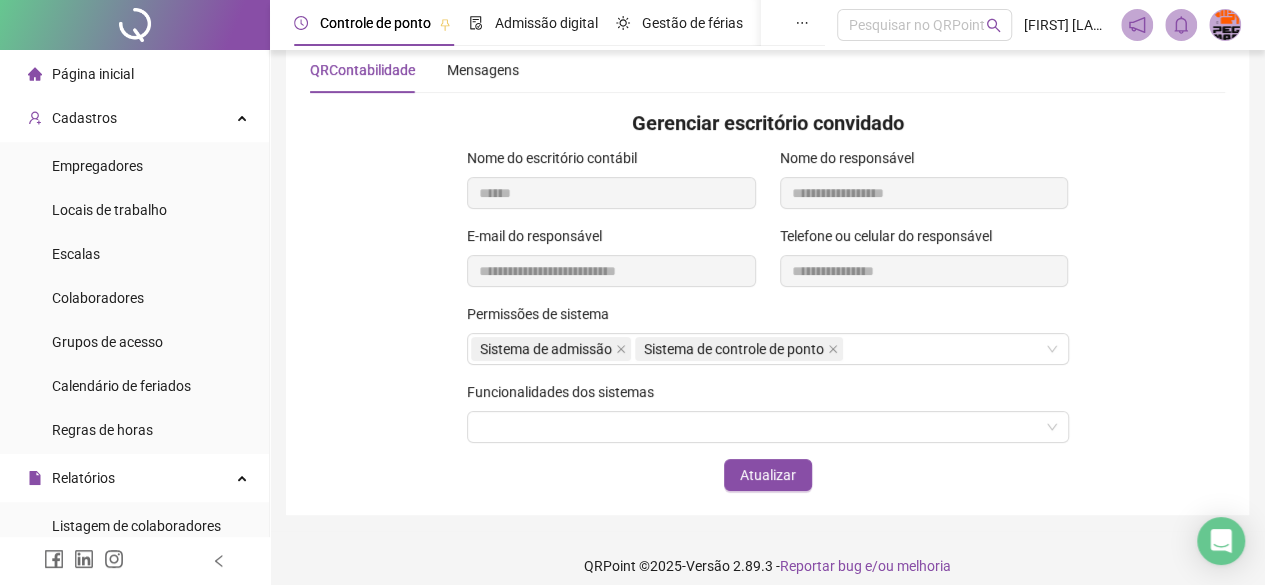 click on "Funcionalidades dos sistemas" at bounding box center (567, 392) 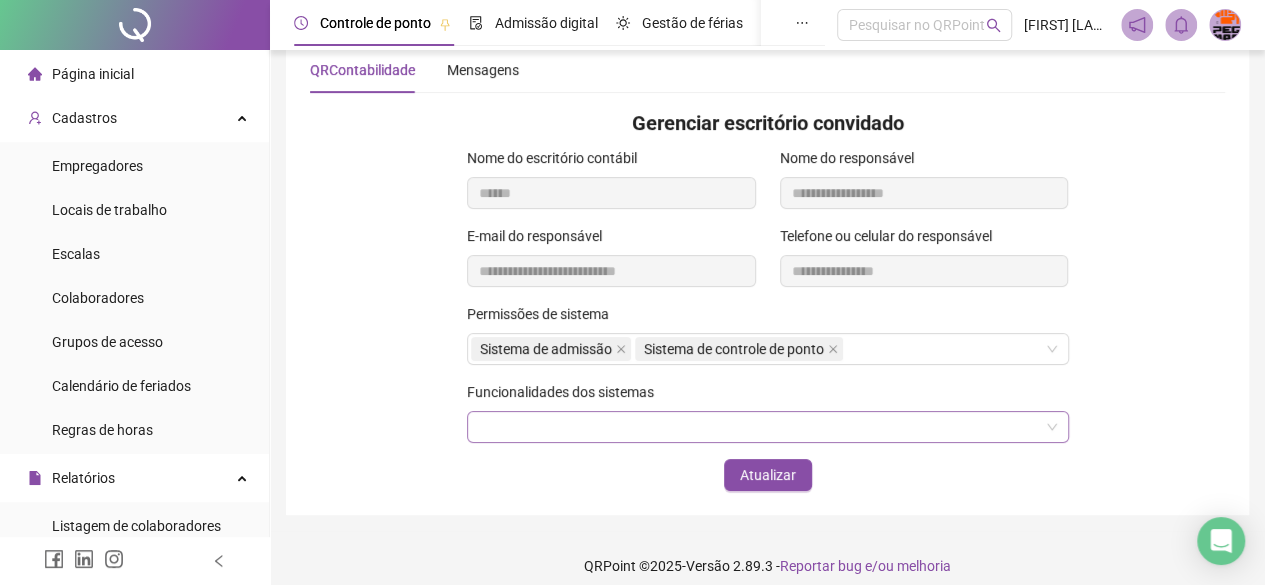 click at bounding box center (768, 427) 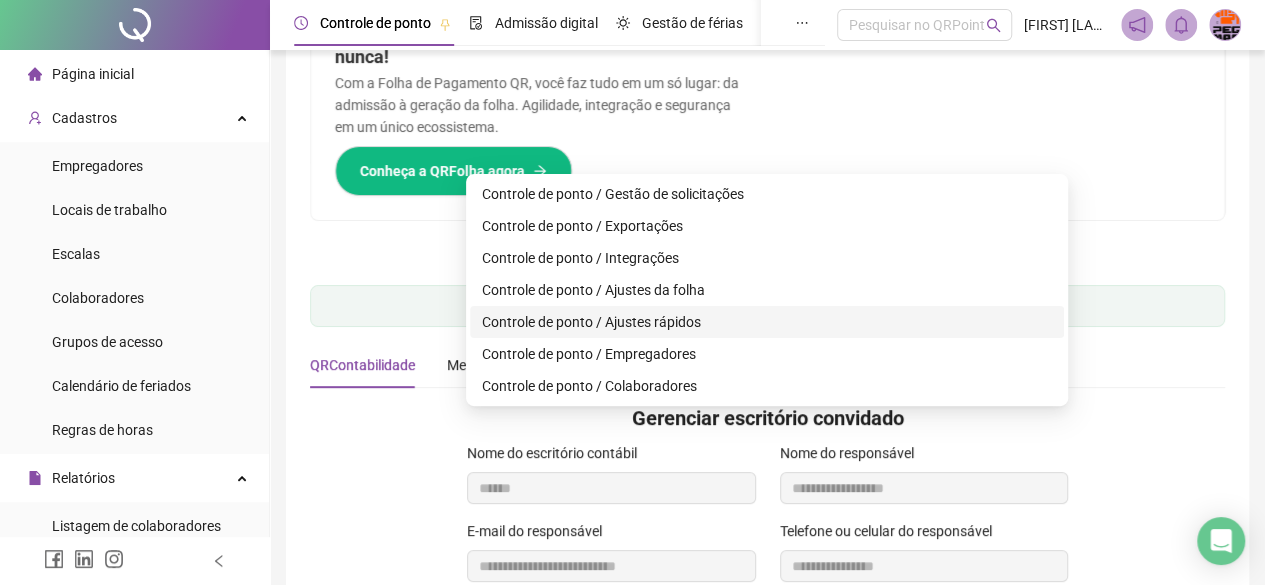 scroll, scrollTop: 410, scrollLeft: 0, axis: vertical 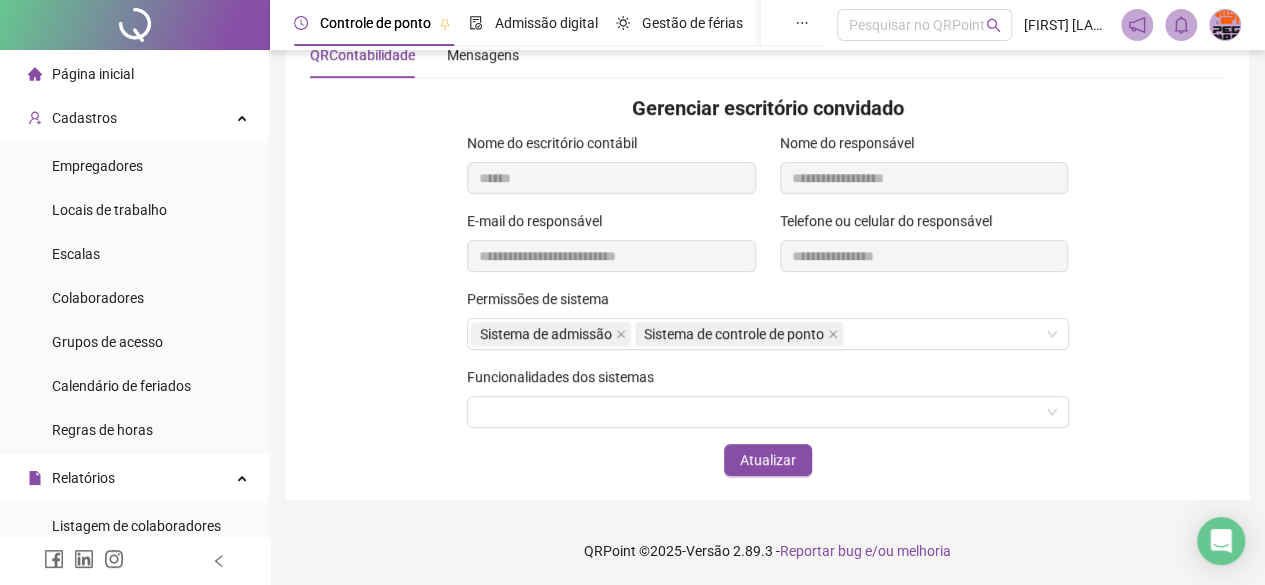 click on "**********" at bounding box center [767, 249] 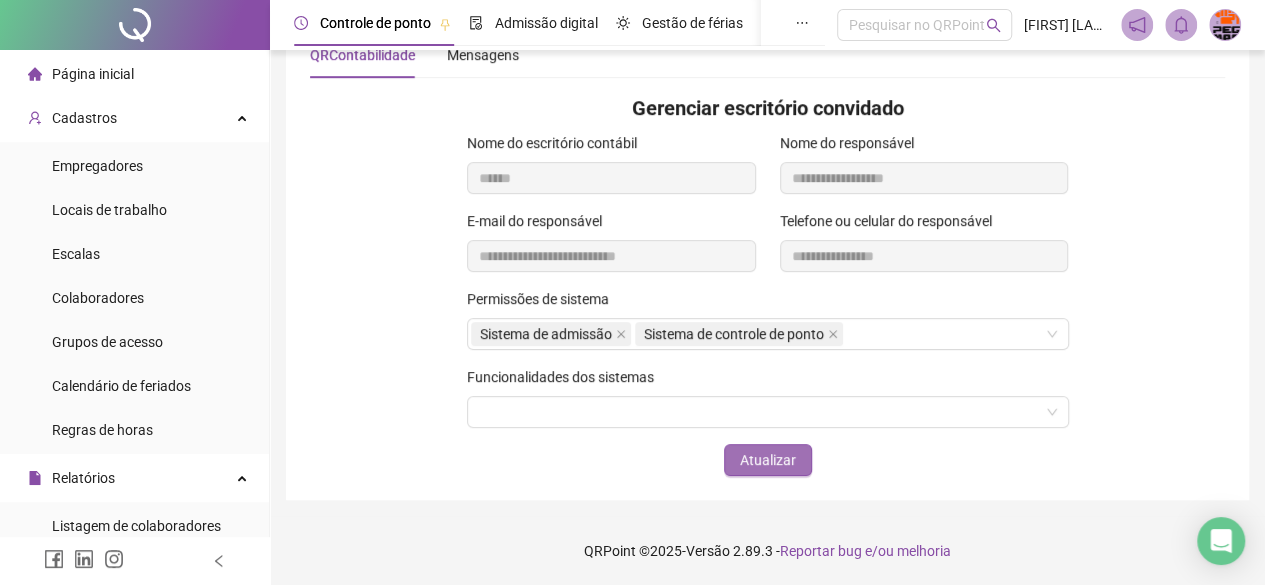 click on "Atualizar" at bounding box center (768, 460) 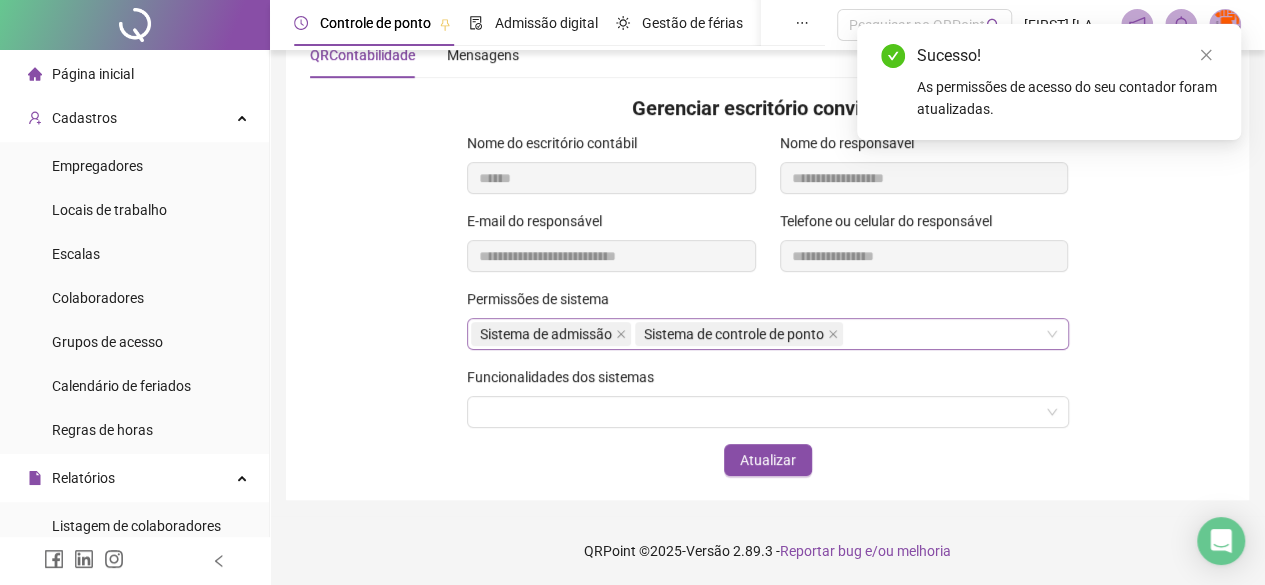 click on "Sistema de admissão Sistema de controle de ponto" at bounding box center [768, 334] 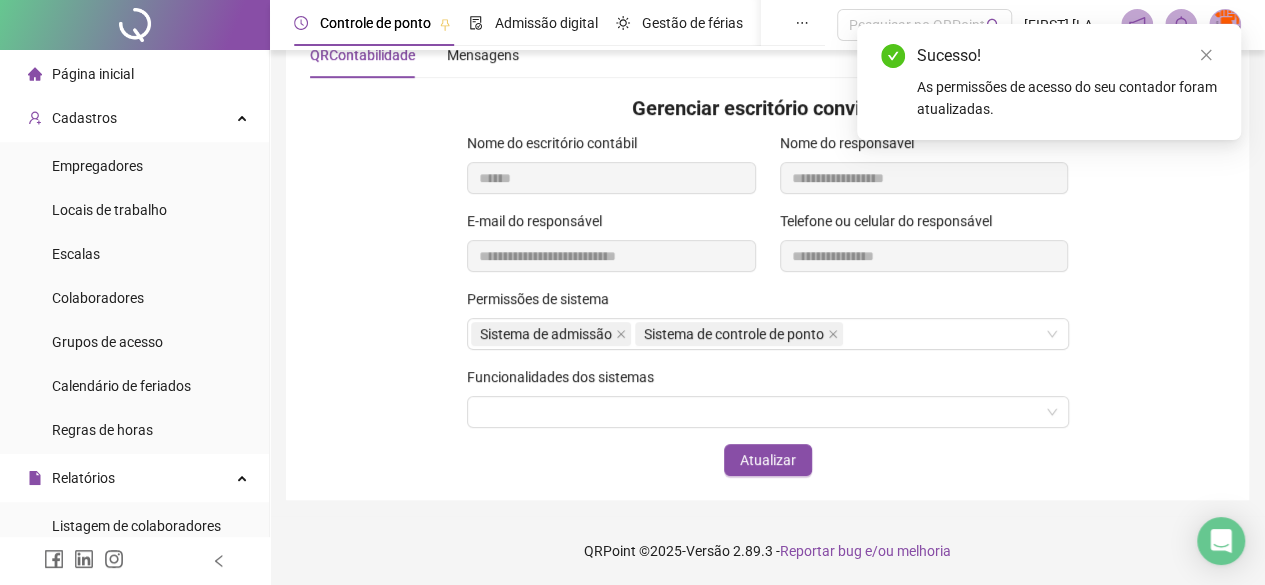 click on "Permissões de sistema Sistema de admissão Sistema de controle de ponto" at bounding box center [767, 327] 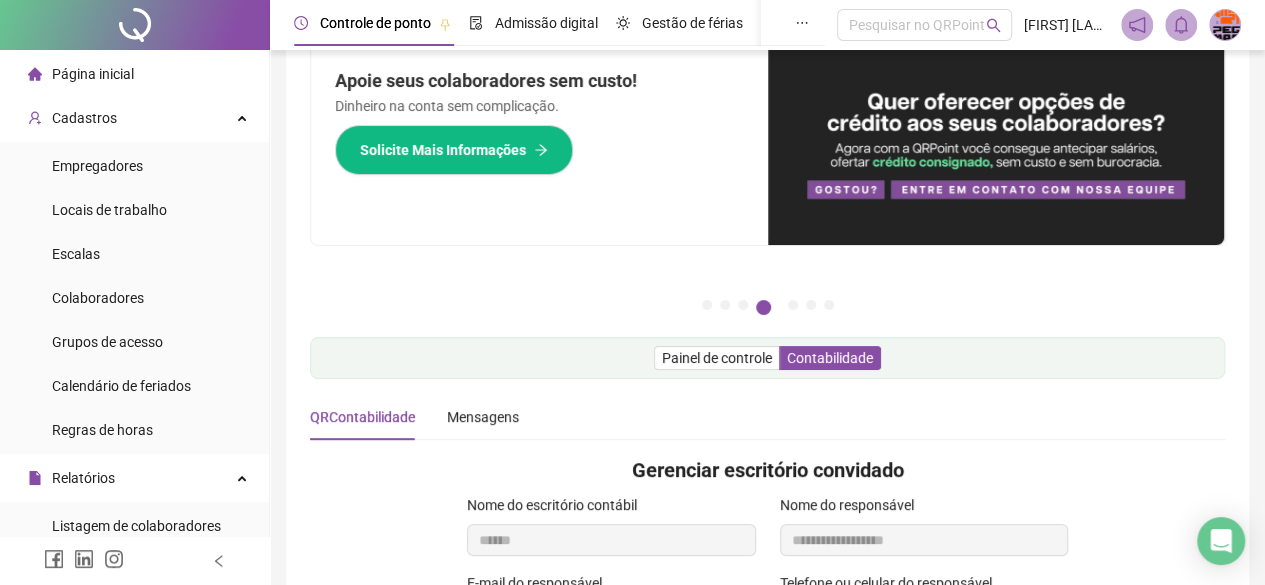 scroll, scrollTop: 0, scrollLeft: 0, axis: both 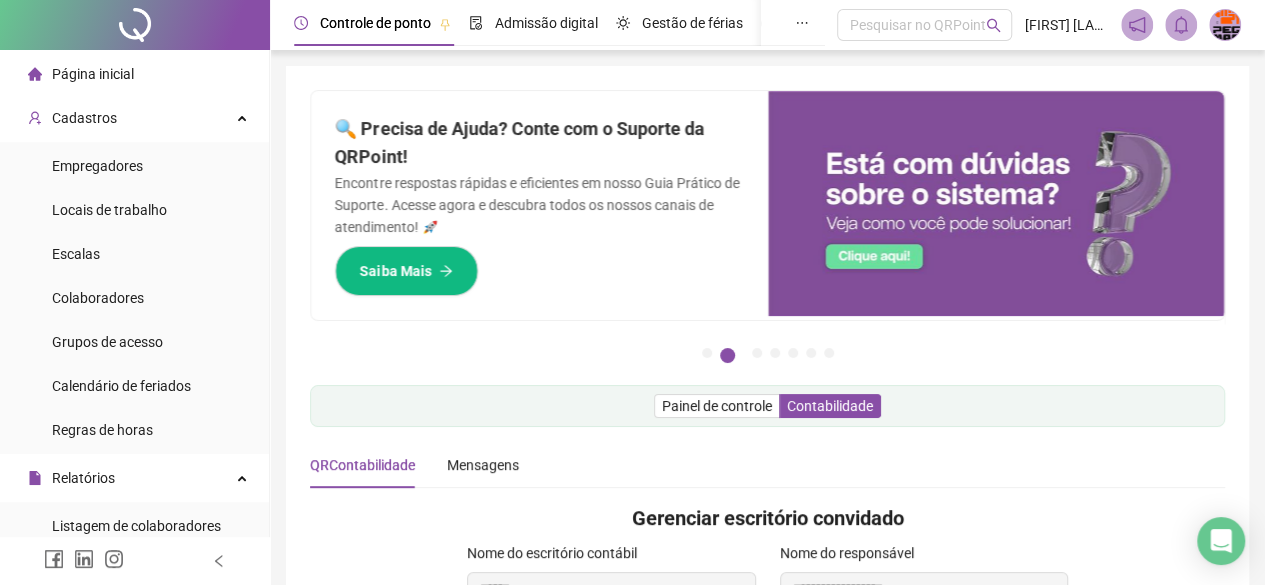 click on "Página inicial" at bounding box center [81, 74] 